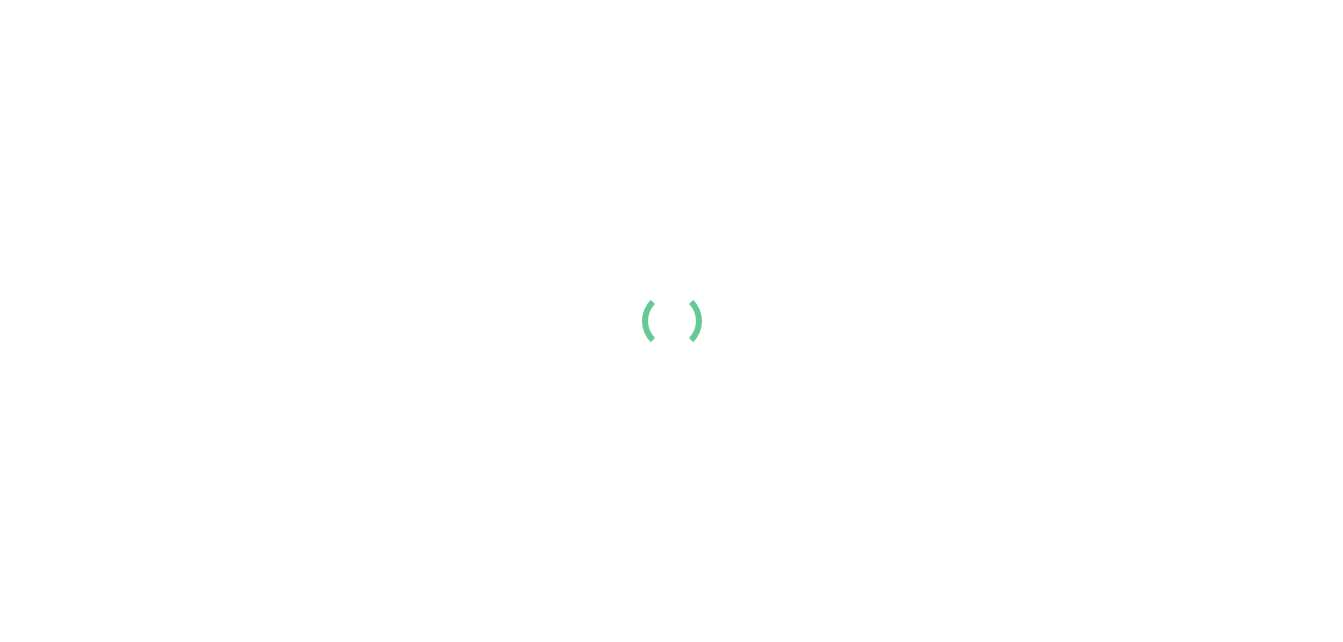 scroll, scrollTop: 0, scrollLeft: 0, axis: both 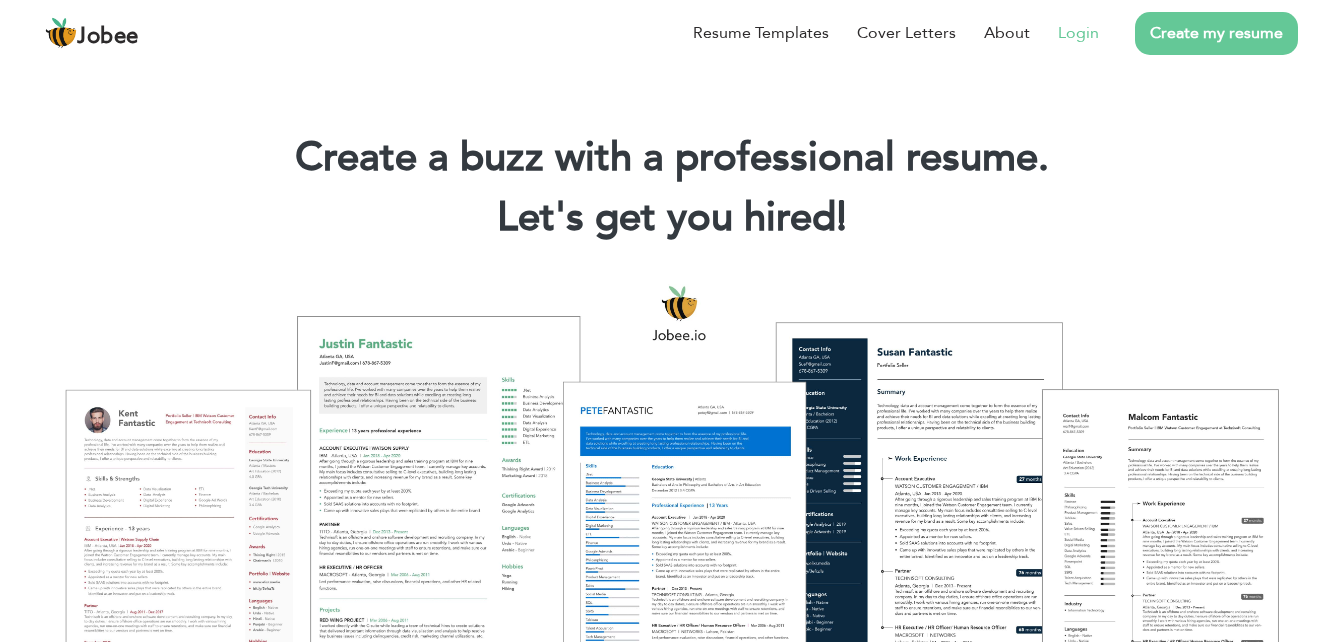 click on "Login" at bounding box center (1078, 33) 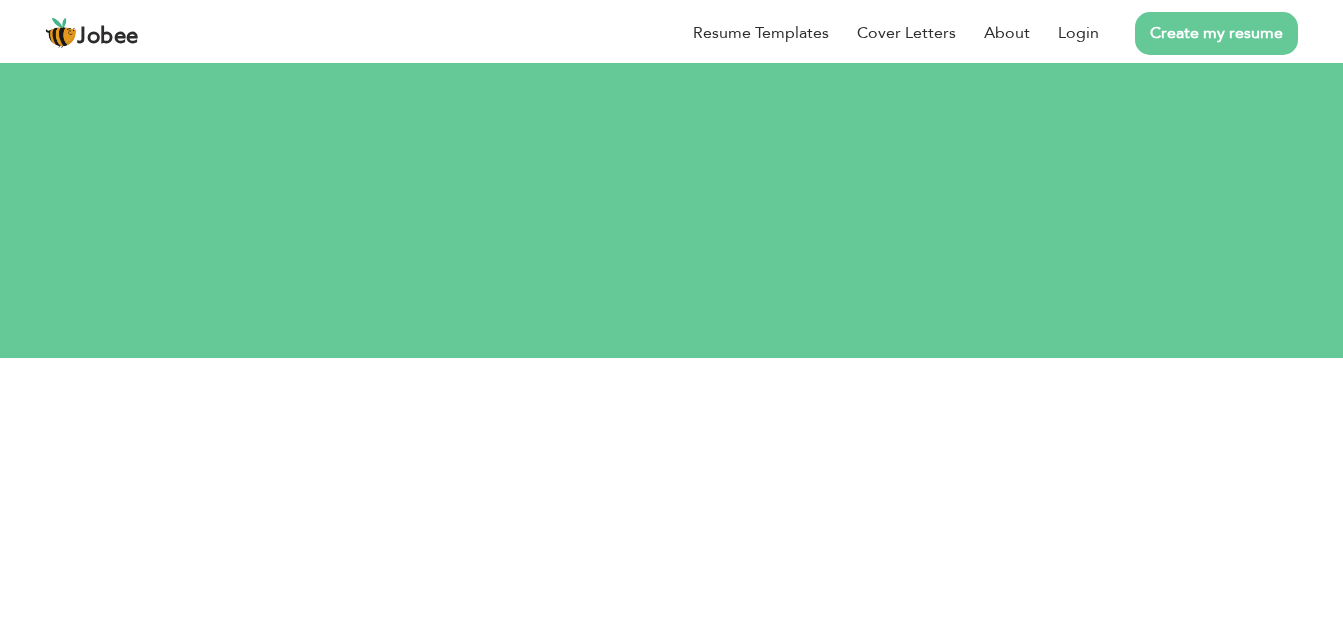 scroll, scrollTop: 0, scrollLeft: 0, axis: both 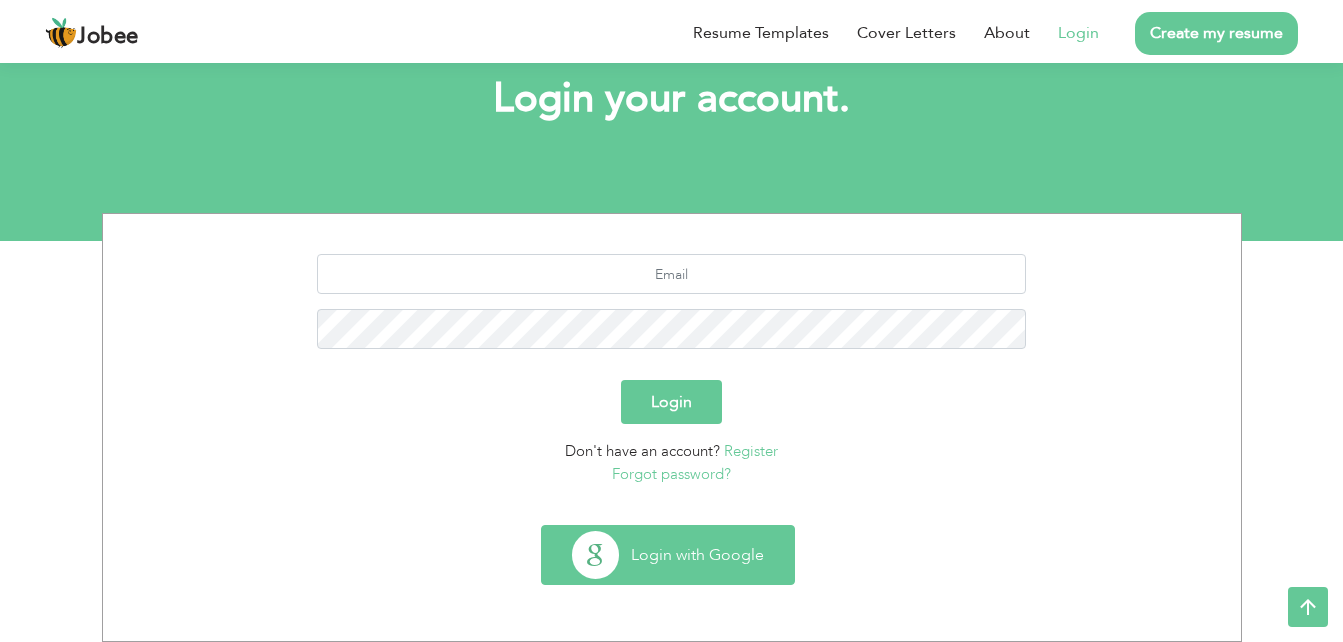 click on "Login with Google" at bounding box center (668, 555) 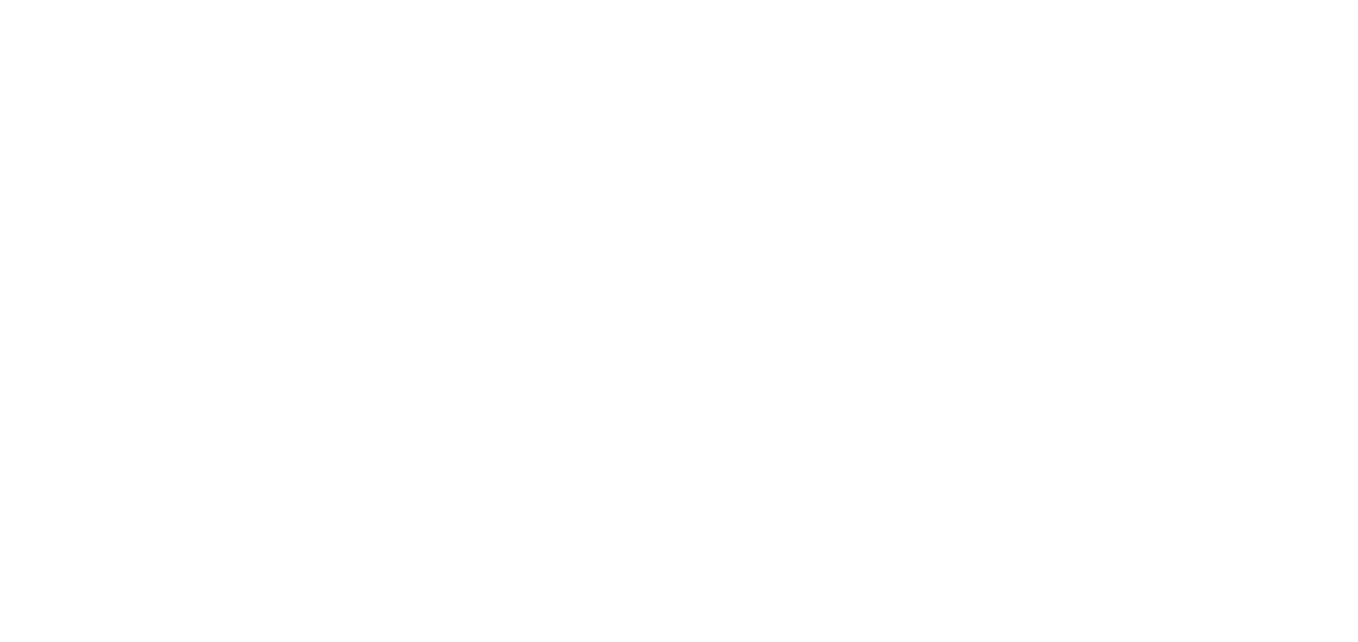 scroll, scrollTop: 0, scrollLeft: 0, axis: both 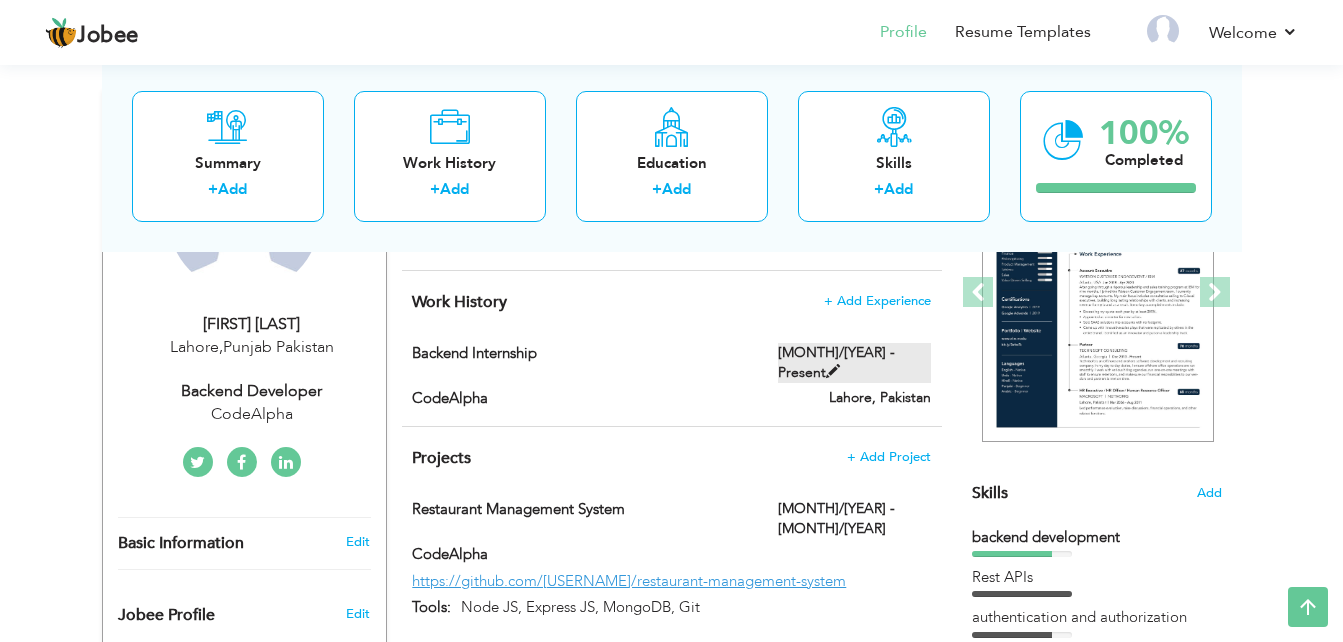 click at bounding box center (833, 371) 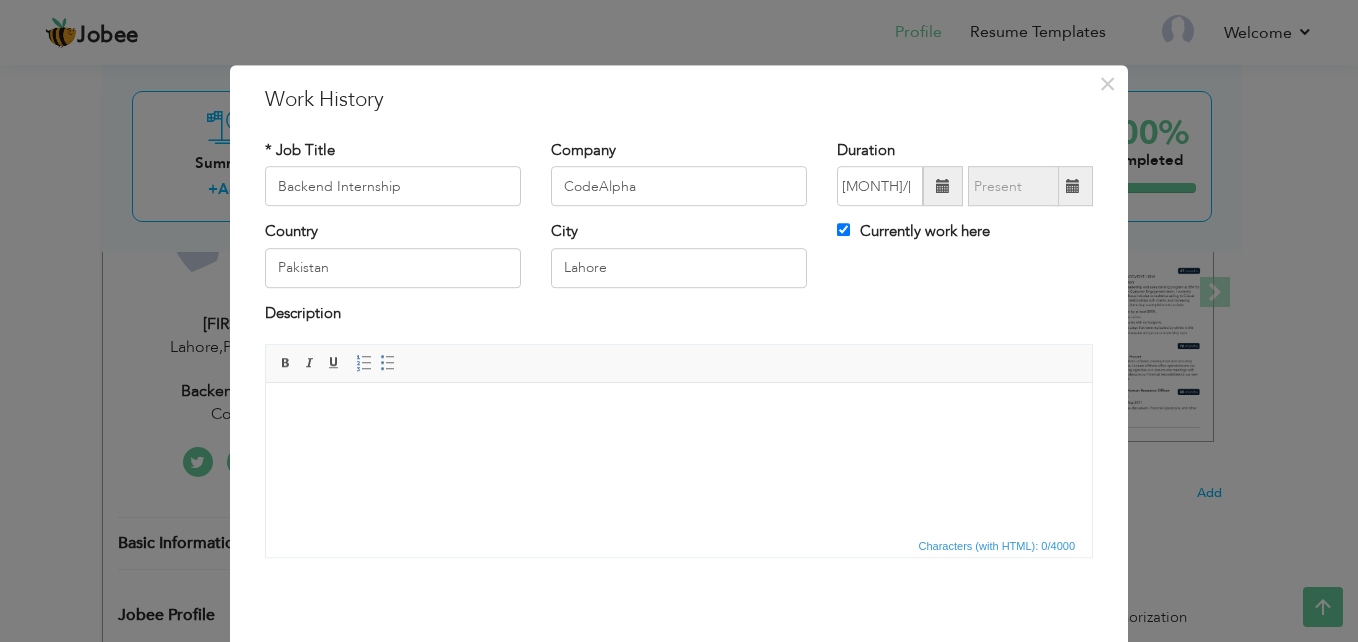 click at bounding box center (943, 187) 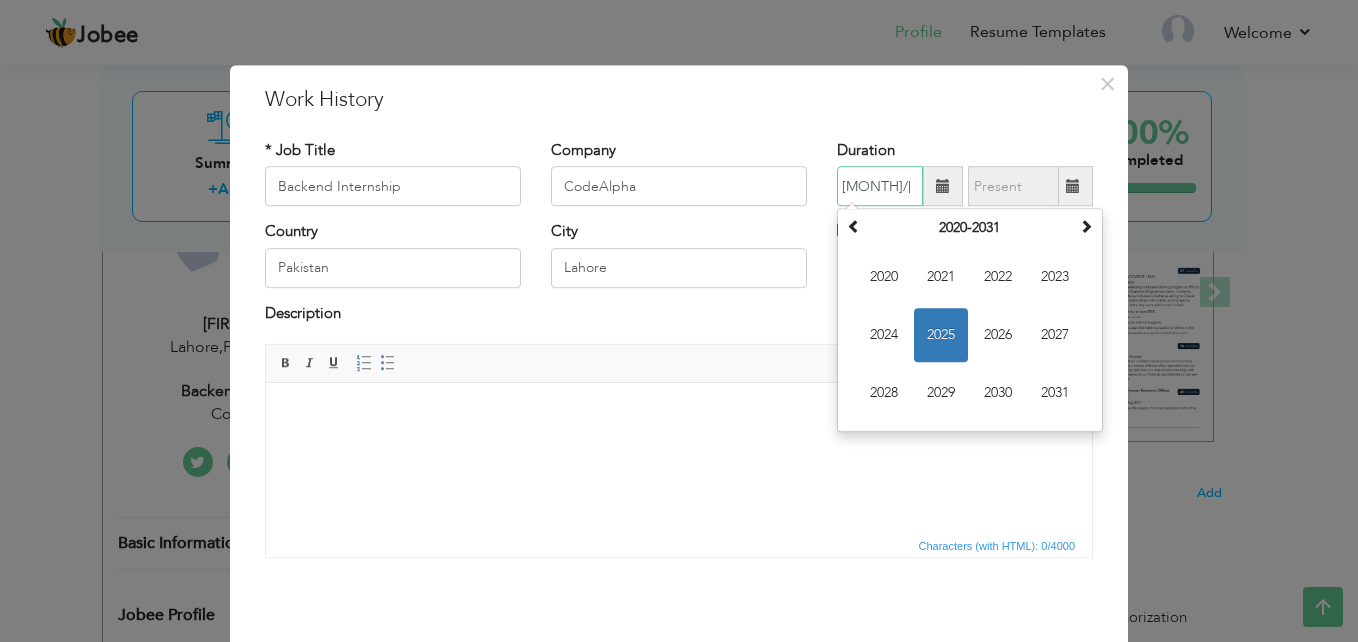 click on "2025" at bounding box center (941, 336) 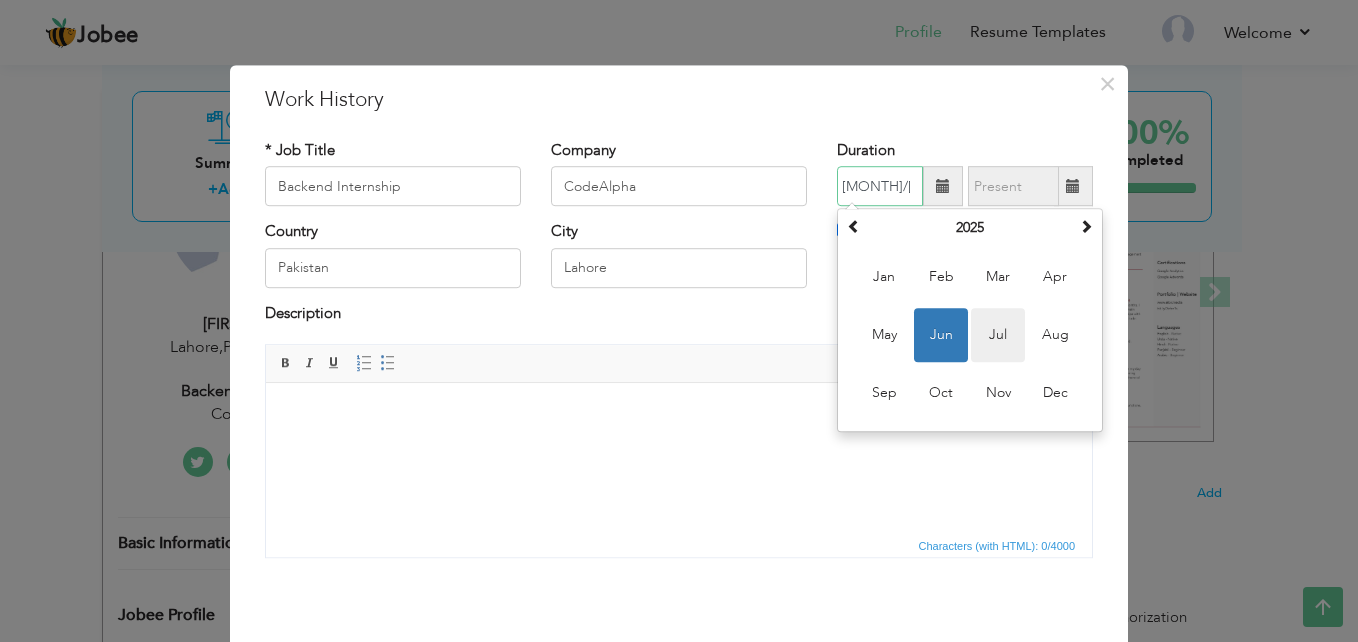 click on "Jul" at bounding box center (998, 336) 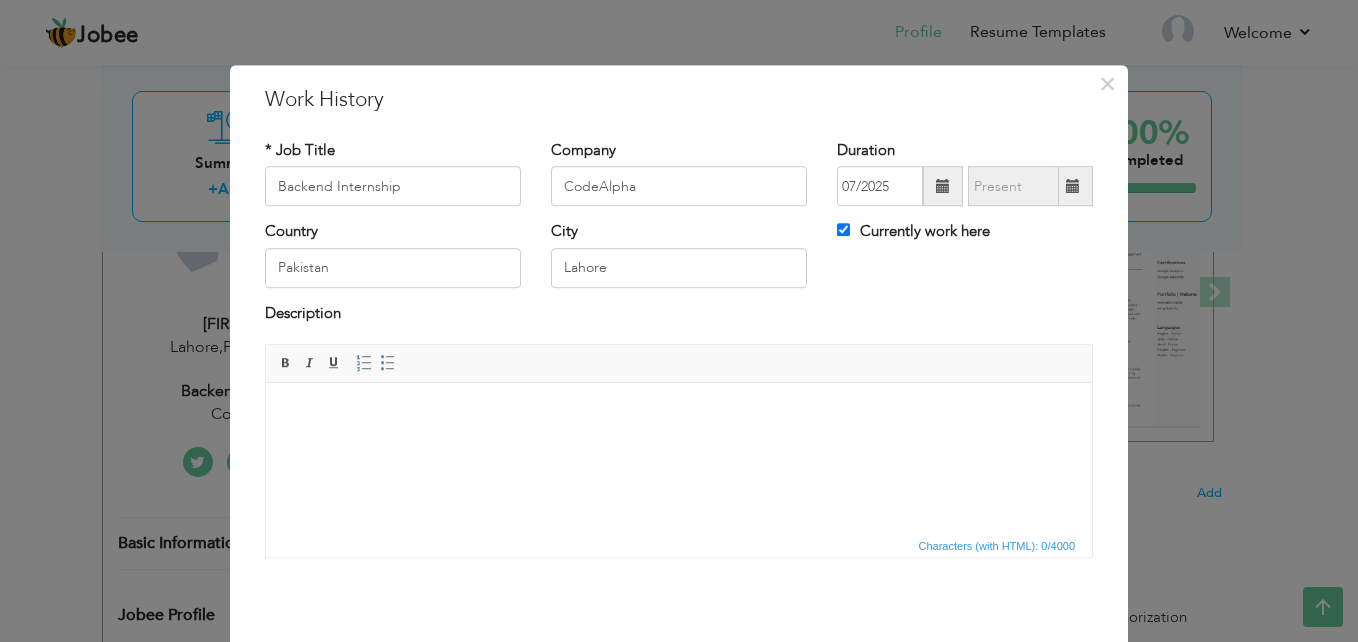 scroll, scrollTop: 78, scrollLeft: 0, axis: vertical 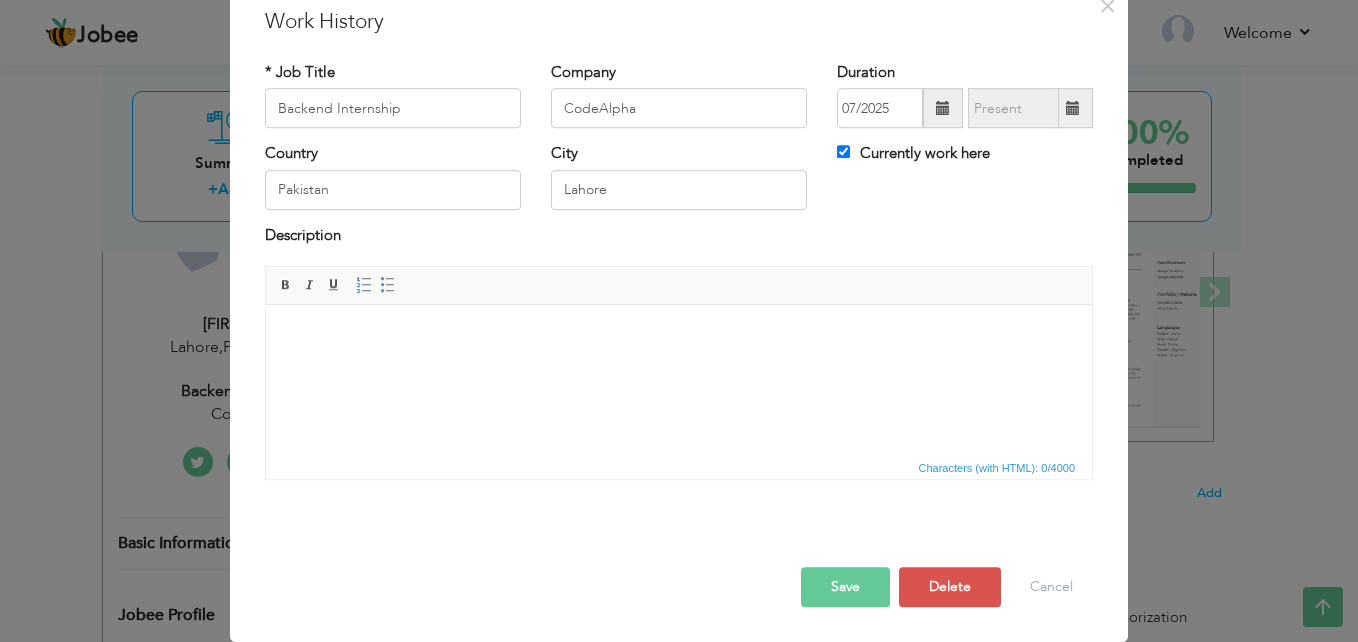 click on "Save" at bounding box center (845, 587) 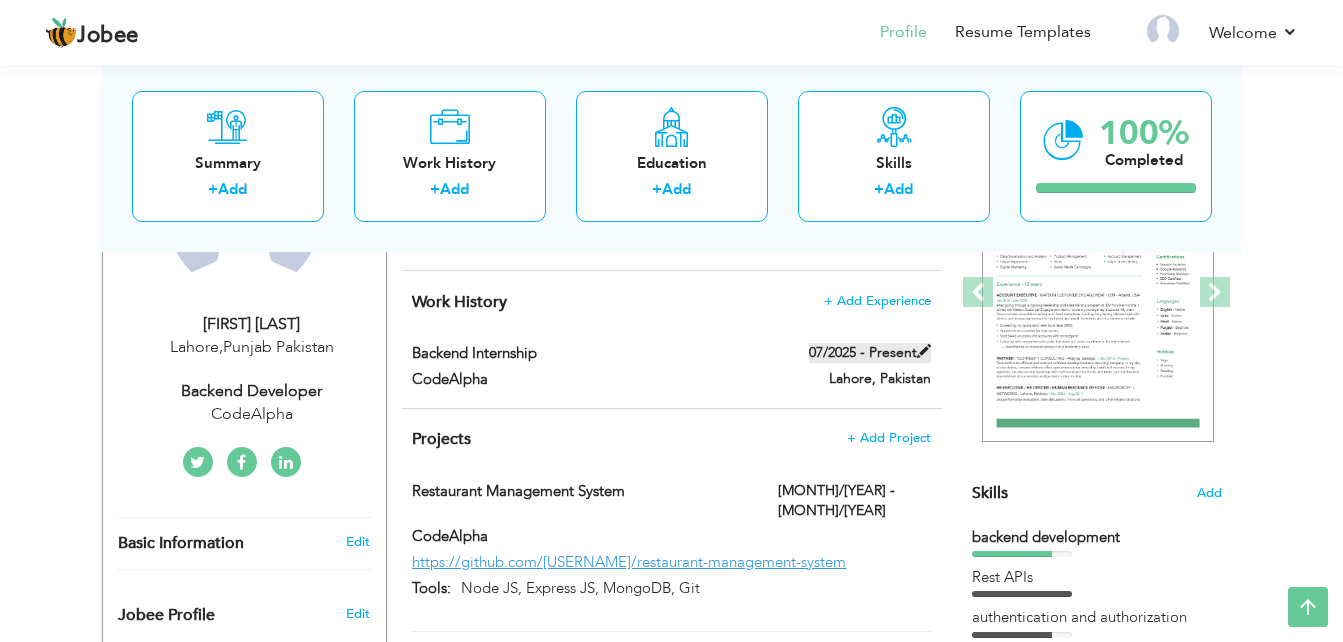 click at bounding box center (924, 351) 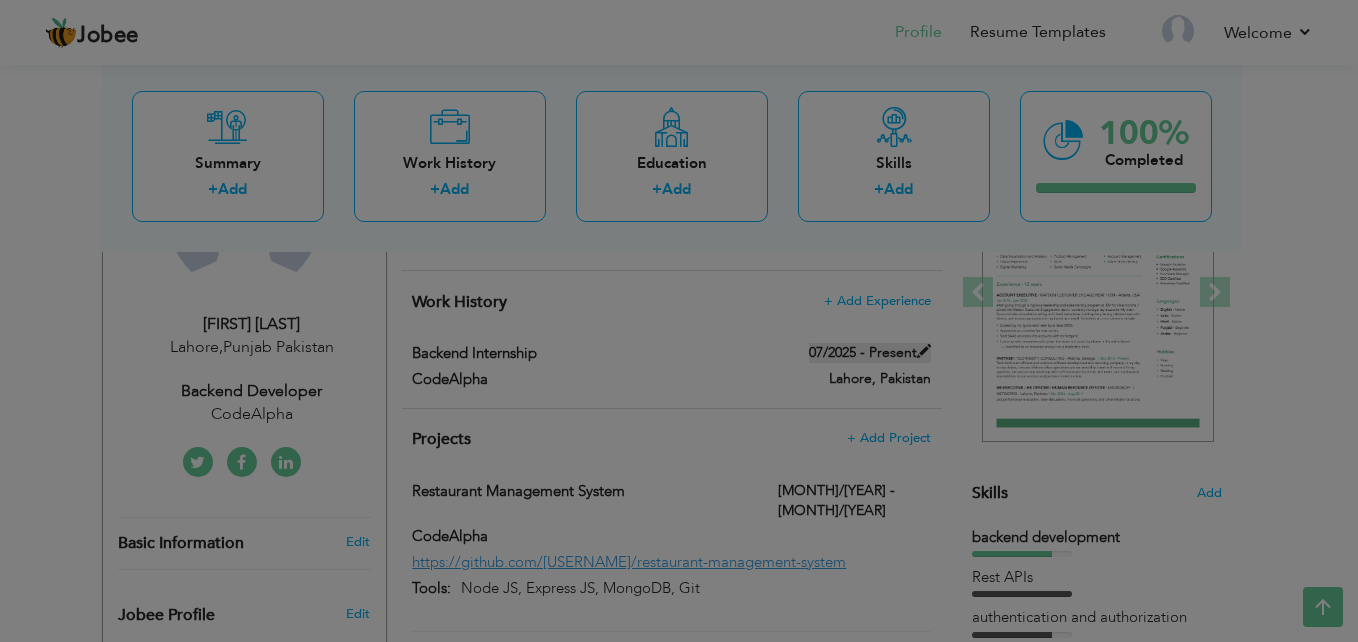 scroll, scrollTop: 0, scrollLeft: 0, axis: both 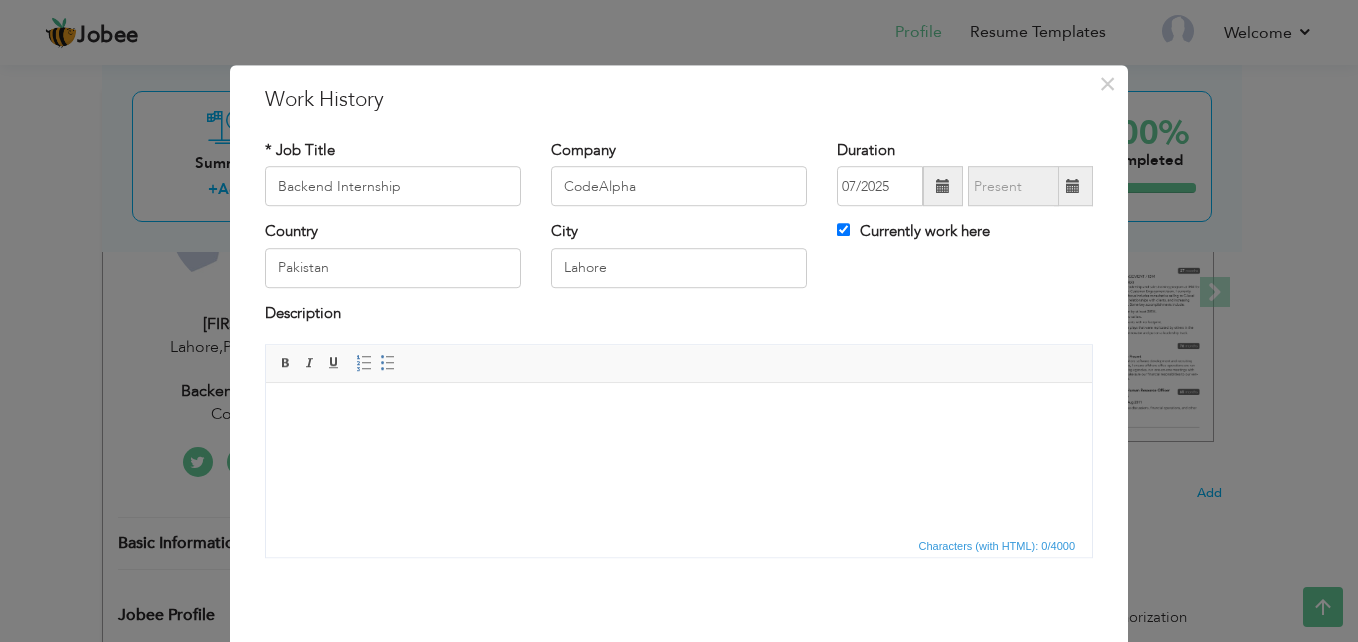 click at bounding box center (943, 187) 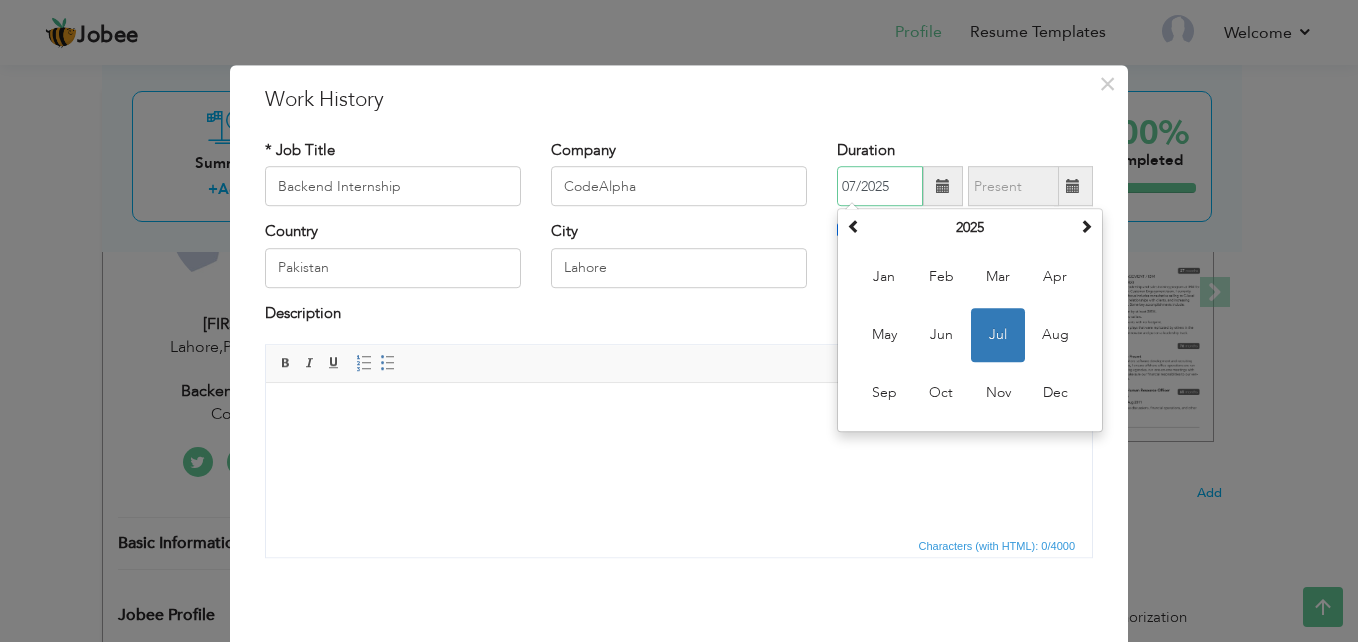 click on "Jul" at bounding box center (998, 336) 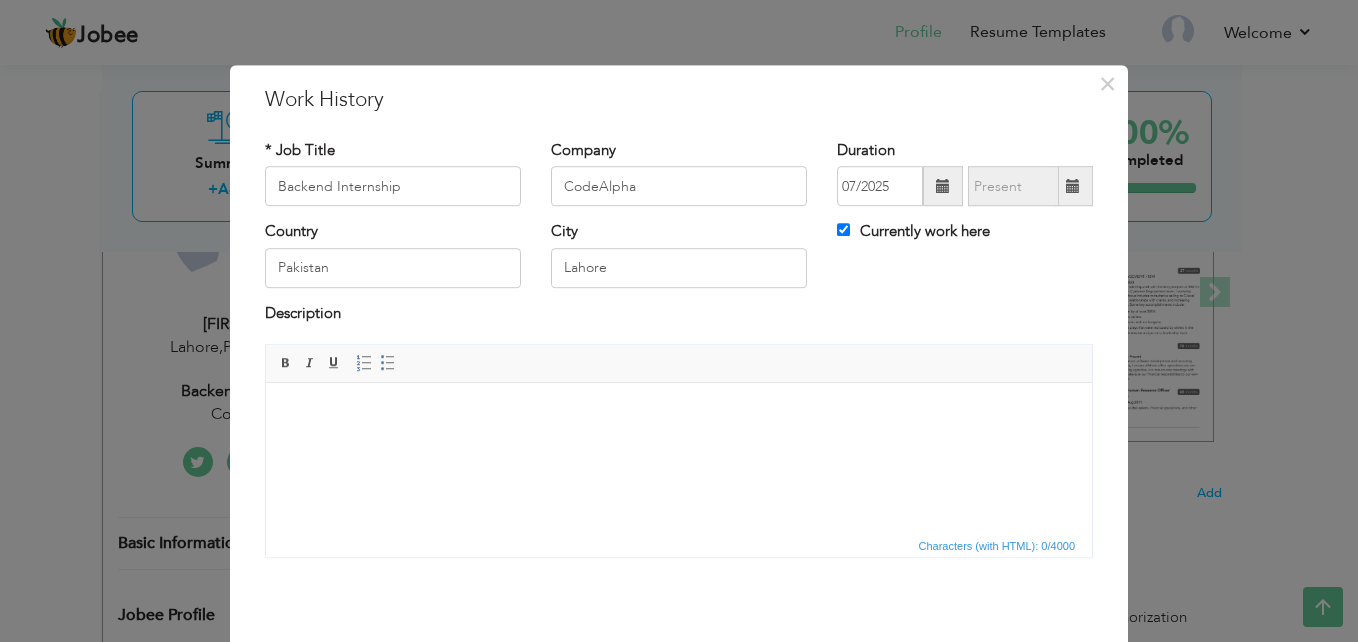 click at bounding box center (943, 186) 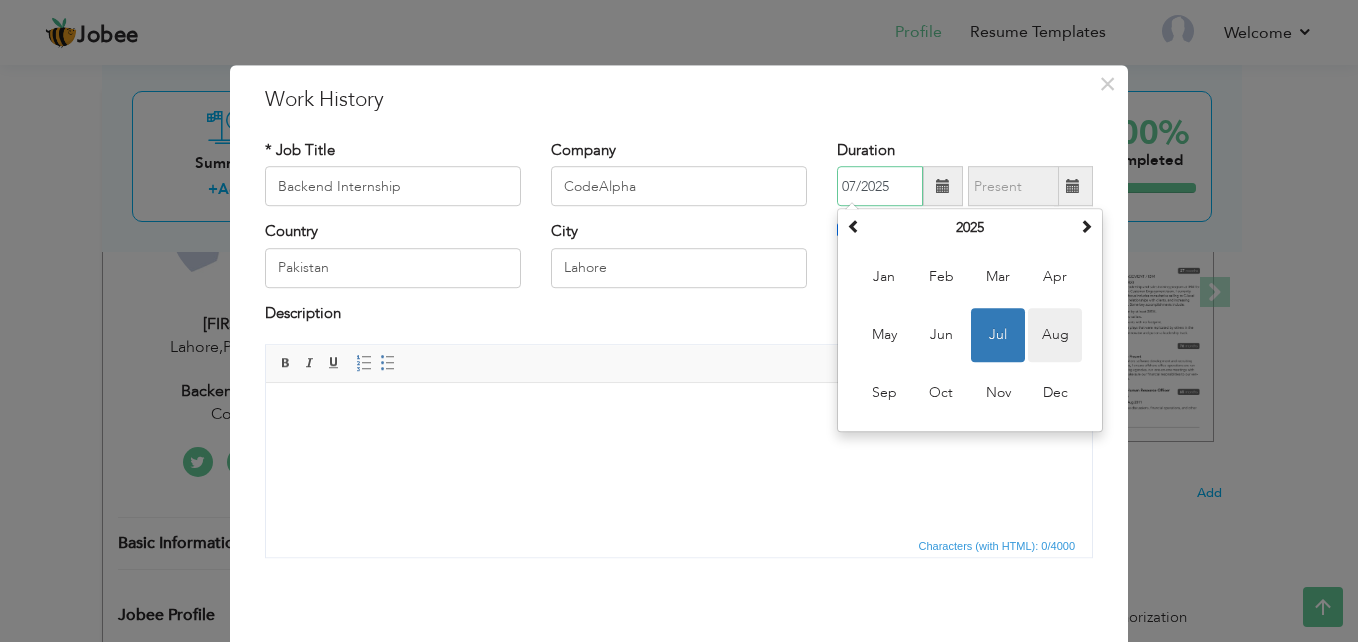 click on "Aug" at bounding box center [1055, 336] 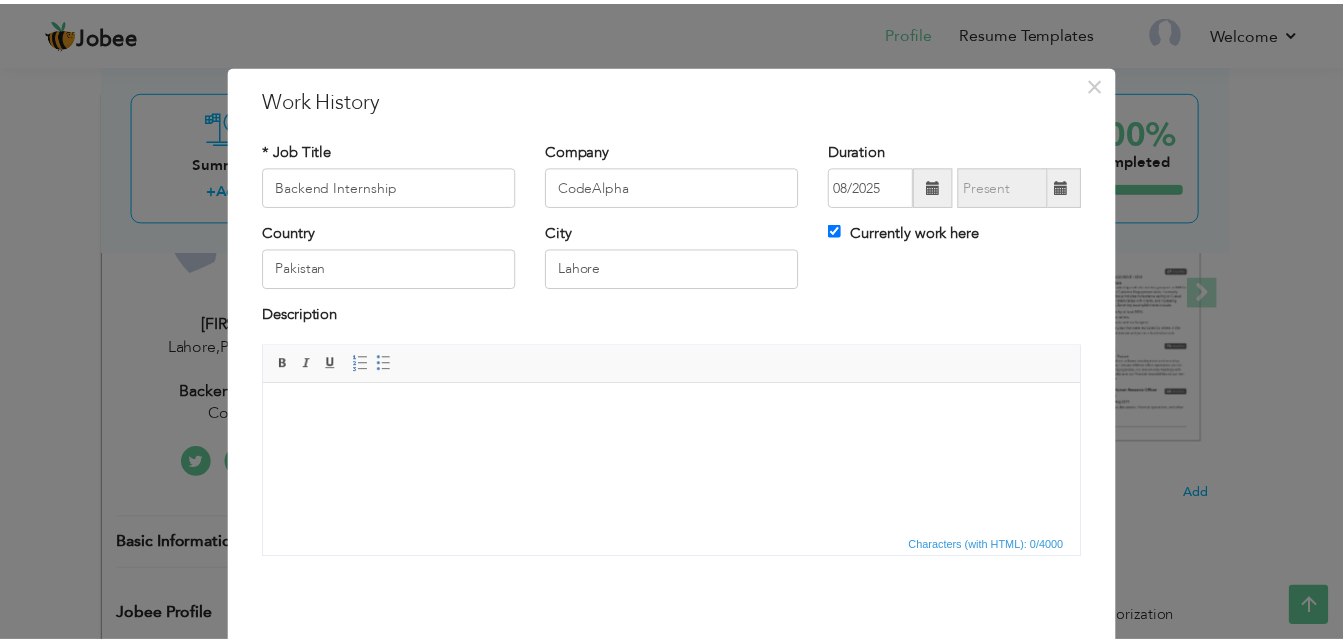 scroll, scrollTop: 78, scrollLeft: 0, axis: vertical 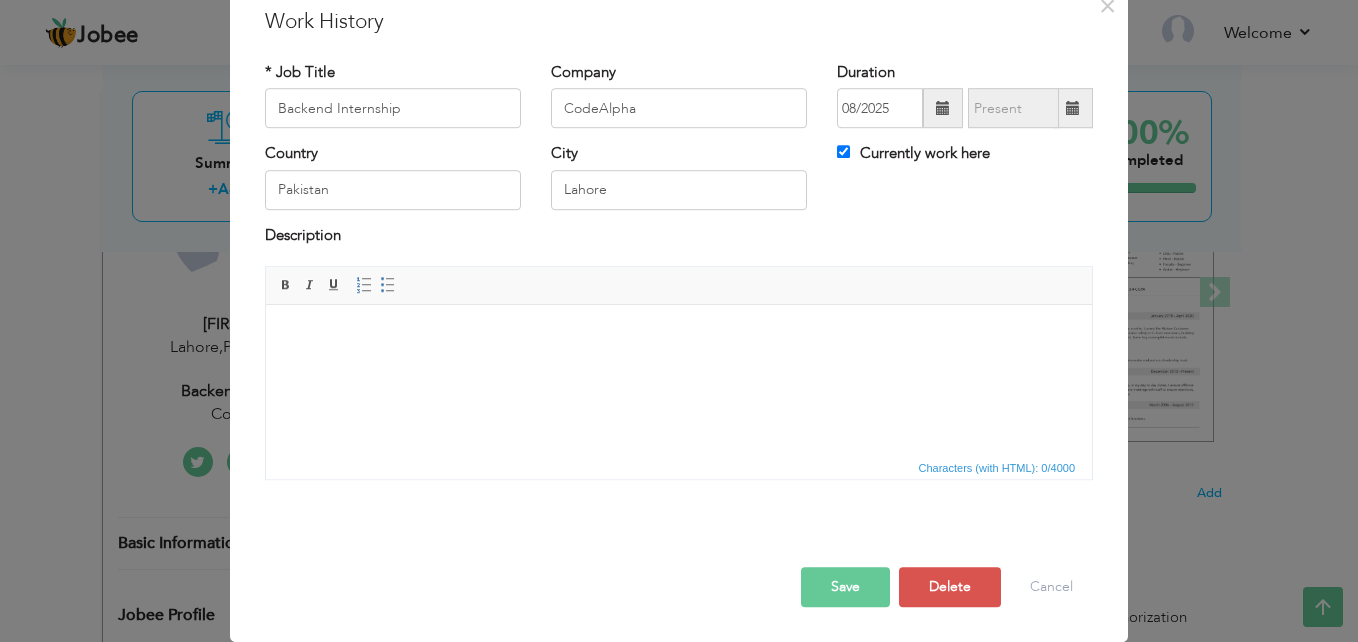 click on "Save" at bounding box center [845, 587] 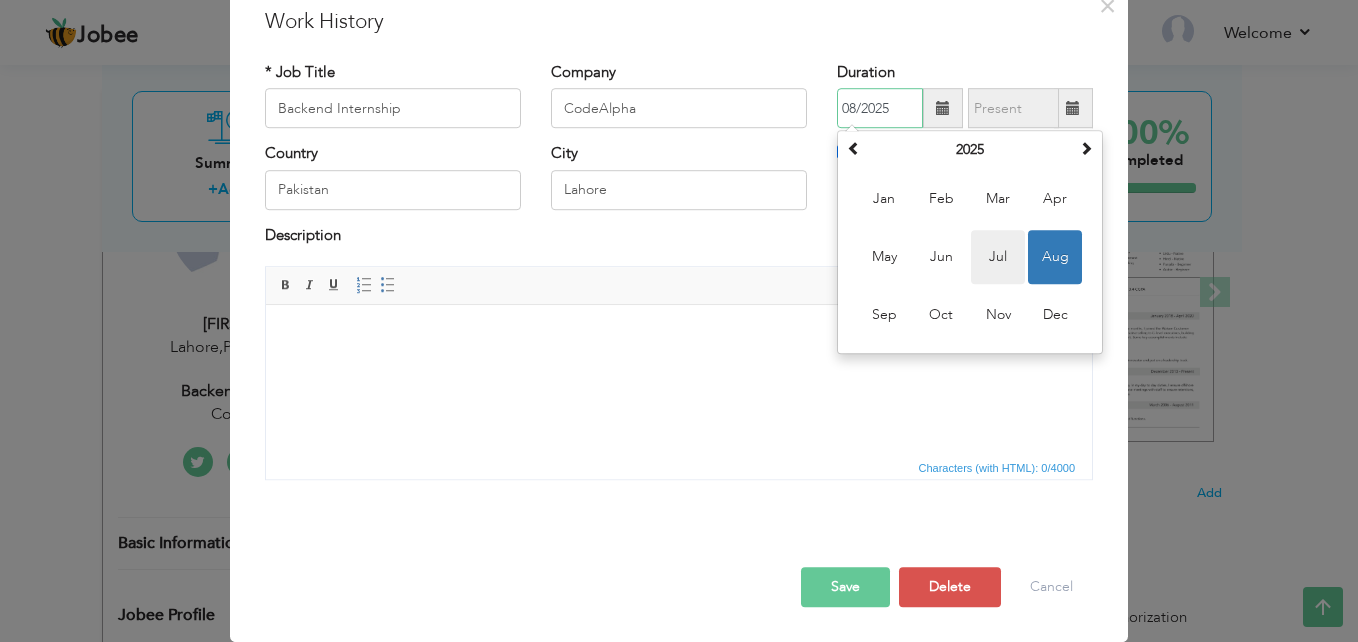click on "Jul" at bounding box center [998, 258] 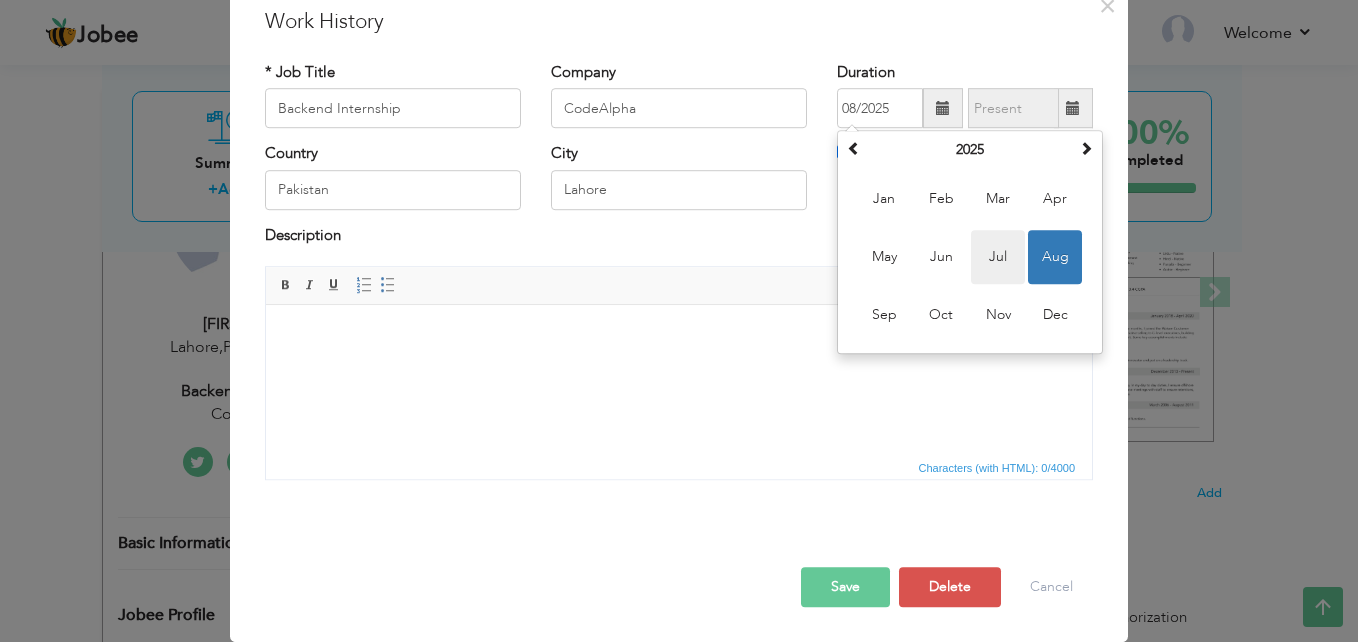 type on "07/2025" 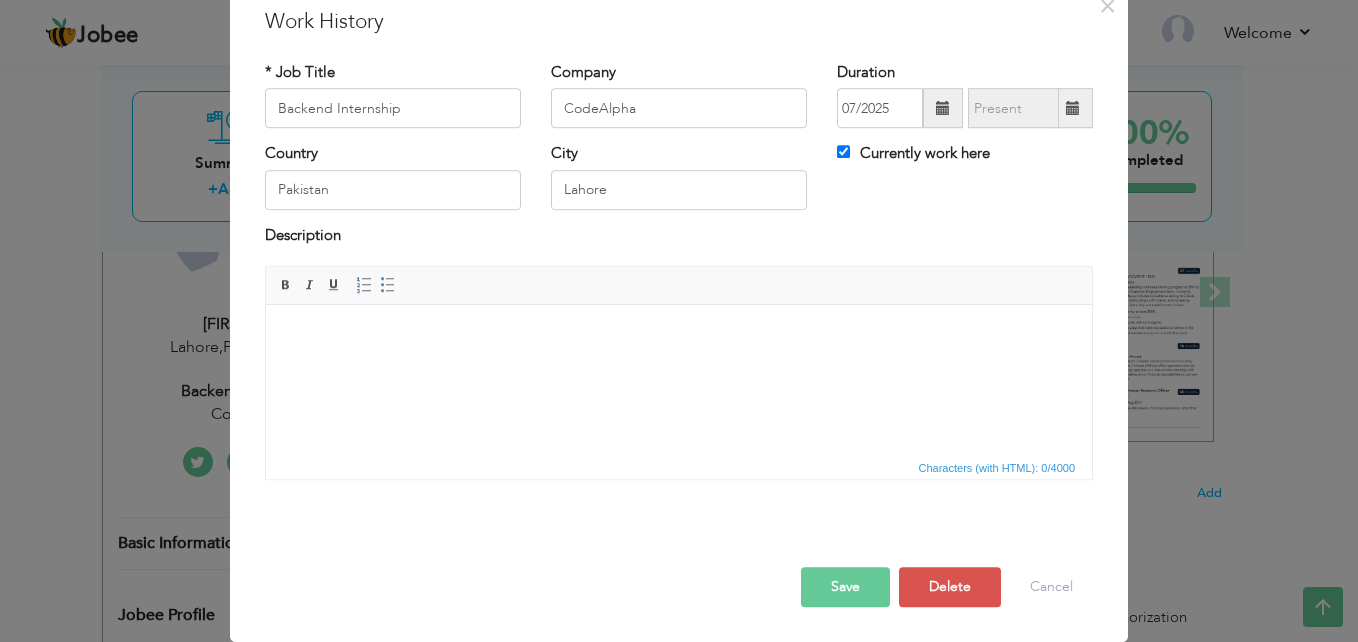 click on "Save" at bounding box center [845, 587] 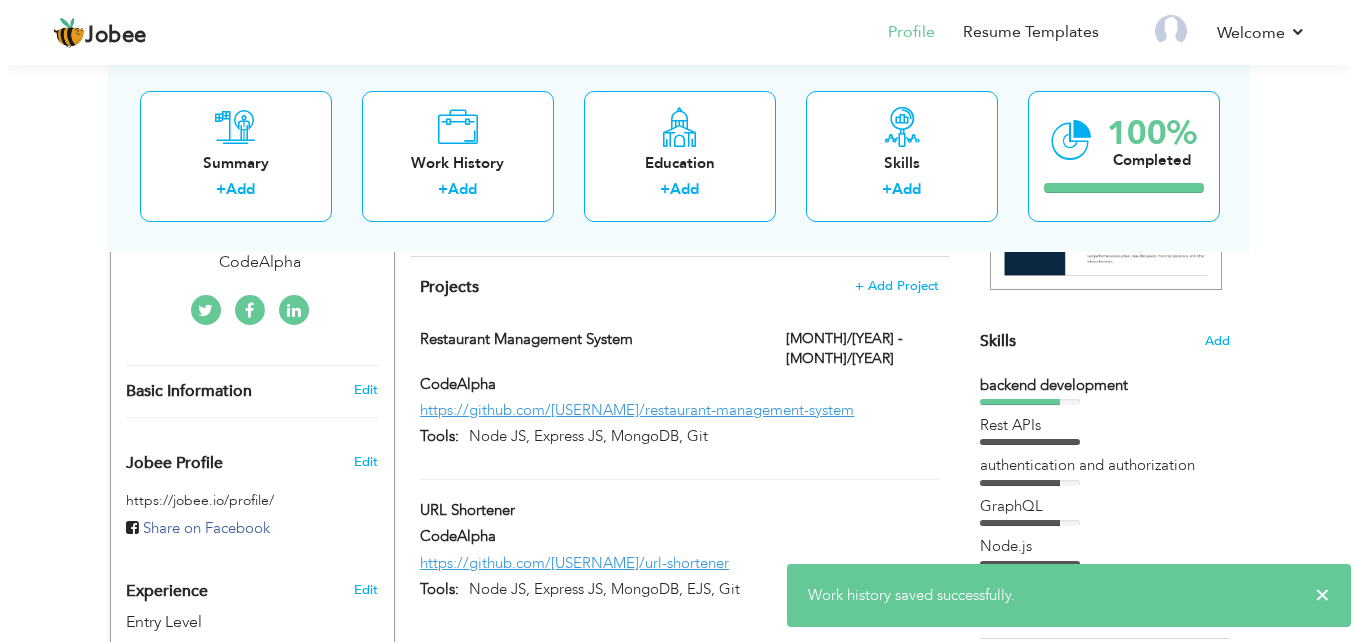 scroll, scrollTop: 440, scrollLeft: 0, axis: vertical 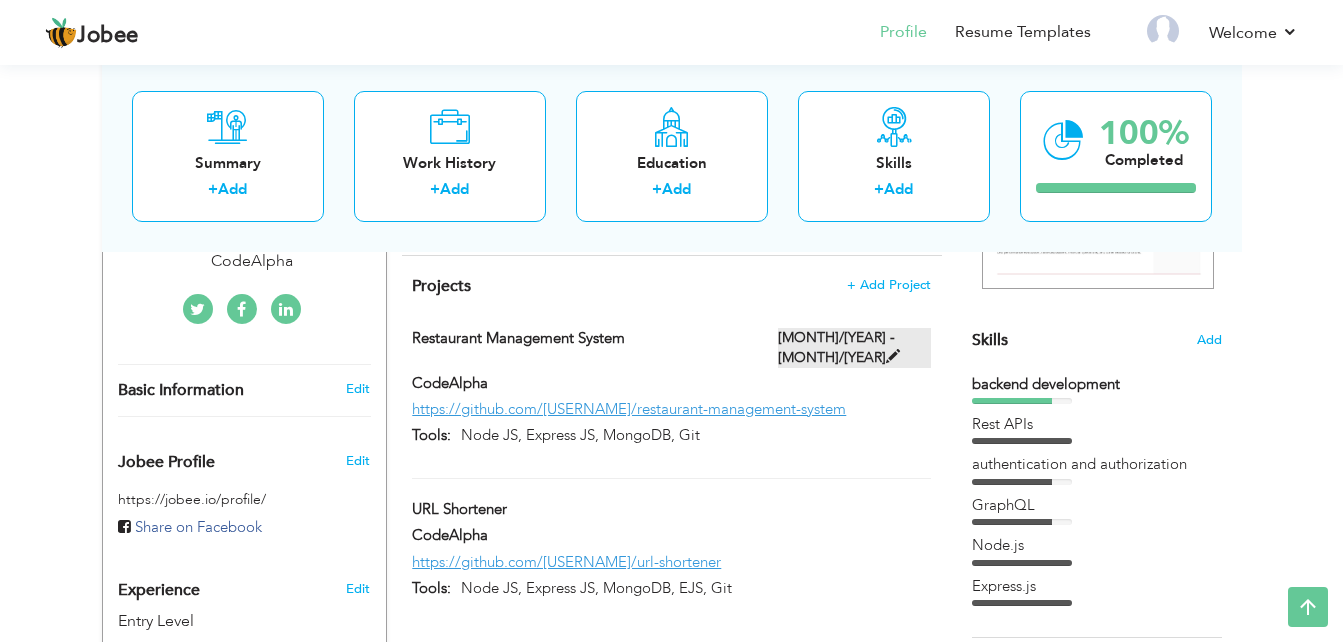 click at bounding box center (893, 356) 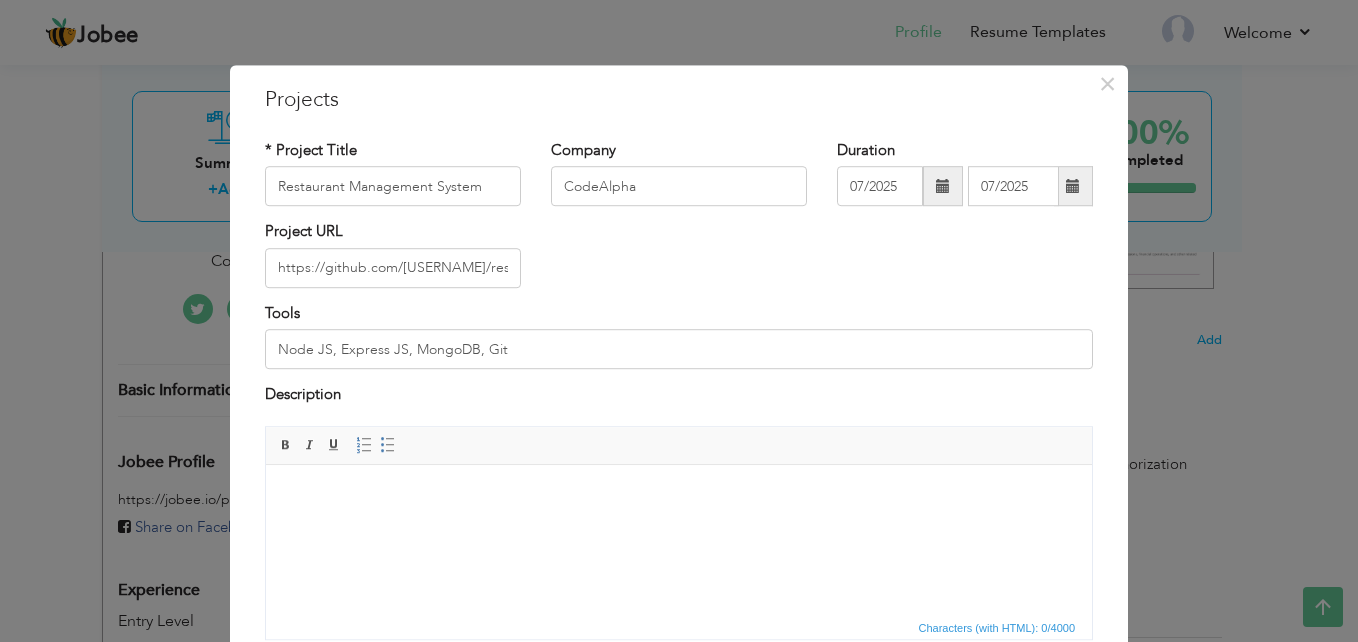 click at bounding box center (943, 186) 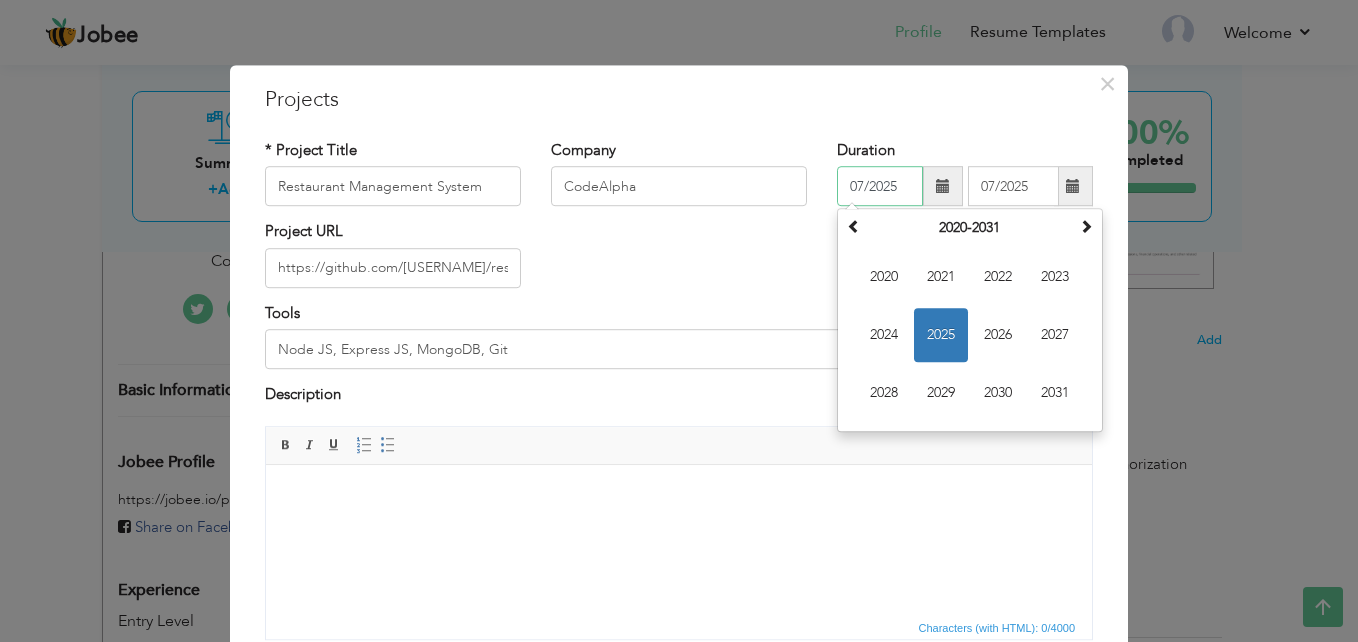 click on "2025" at bounding box center (941, 336) 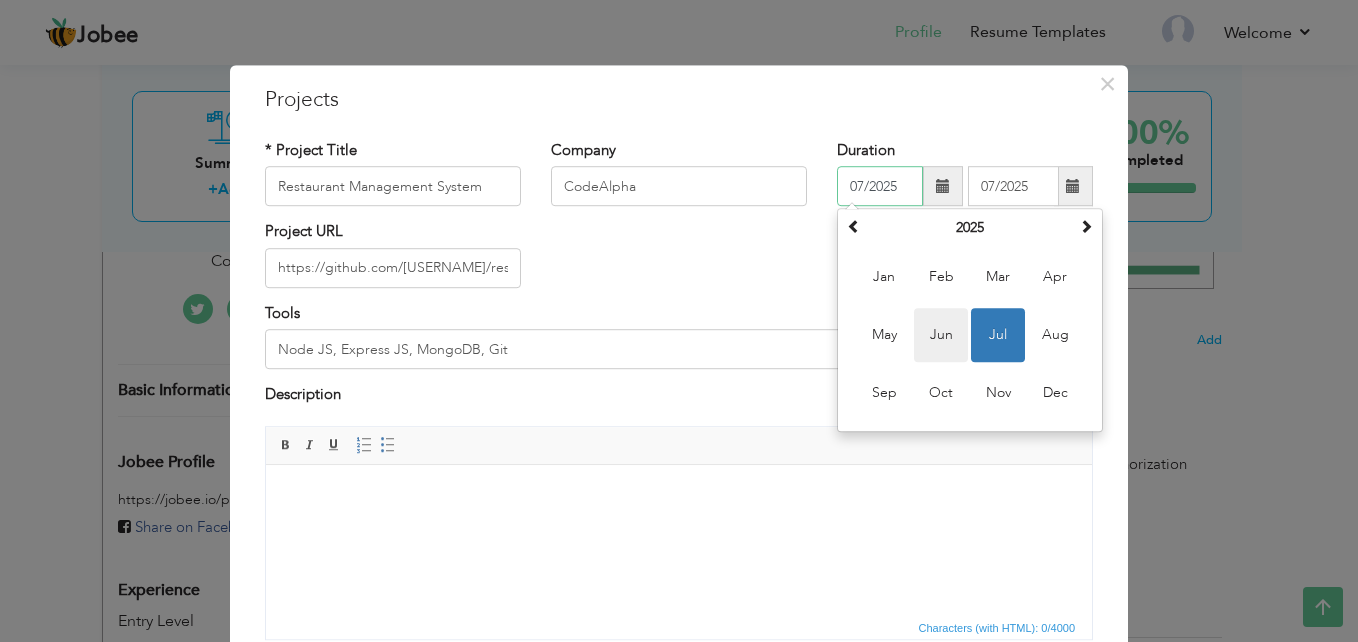 click on "Jun" at bounding box center (941, 336) 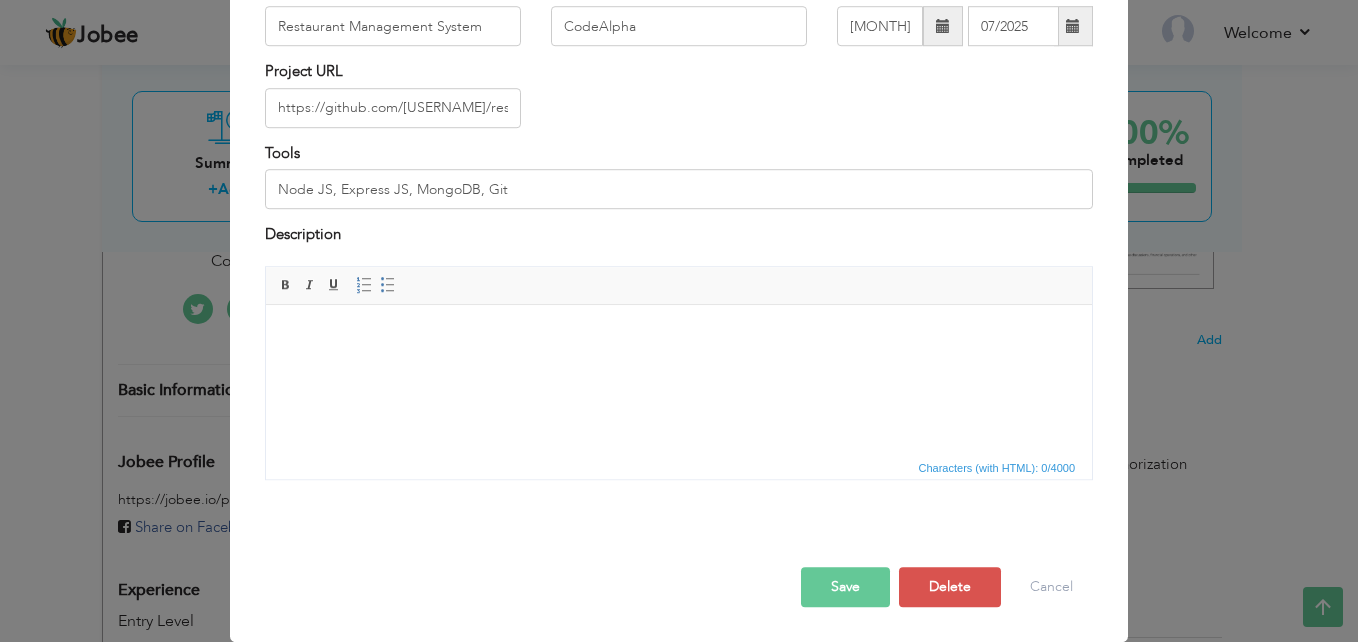scroll, scrollTop: 0, scrollLeft: 0, axis: both 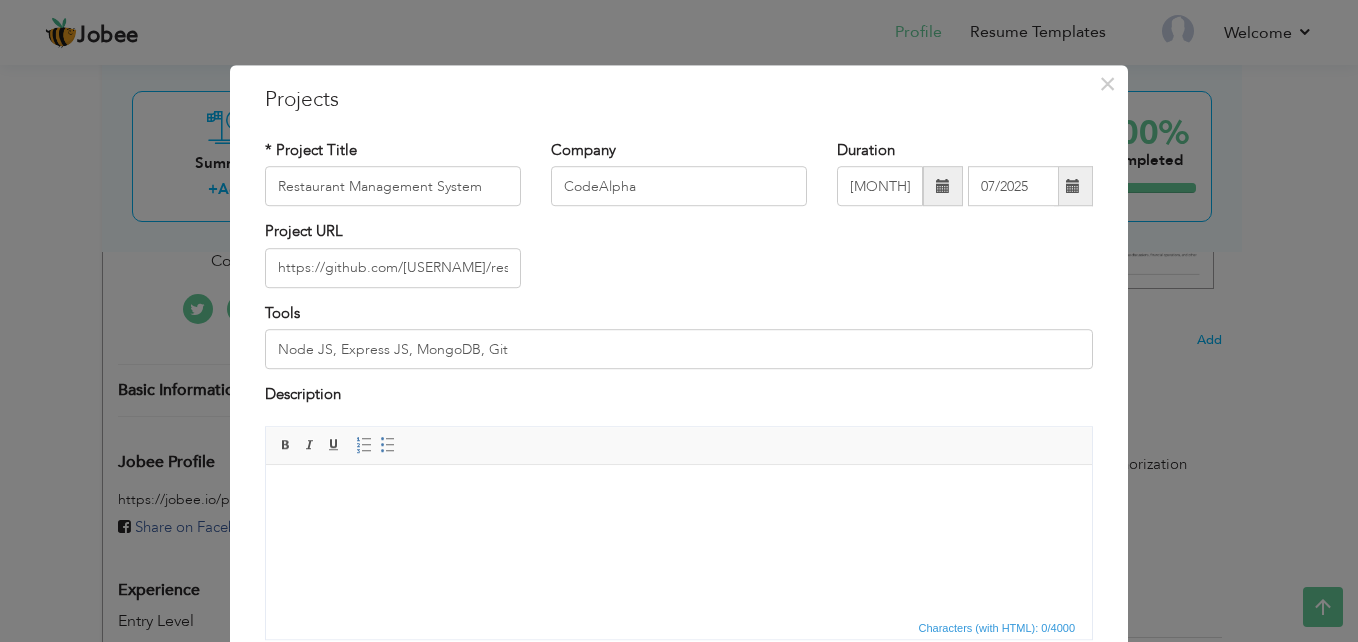 click at bounding box center [943, 187] 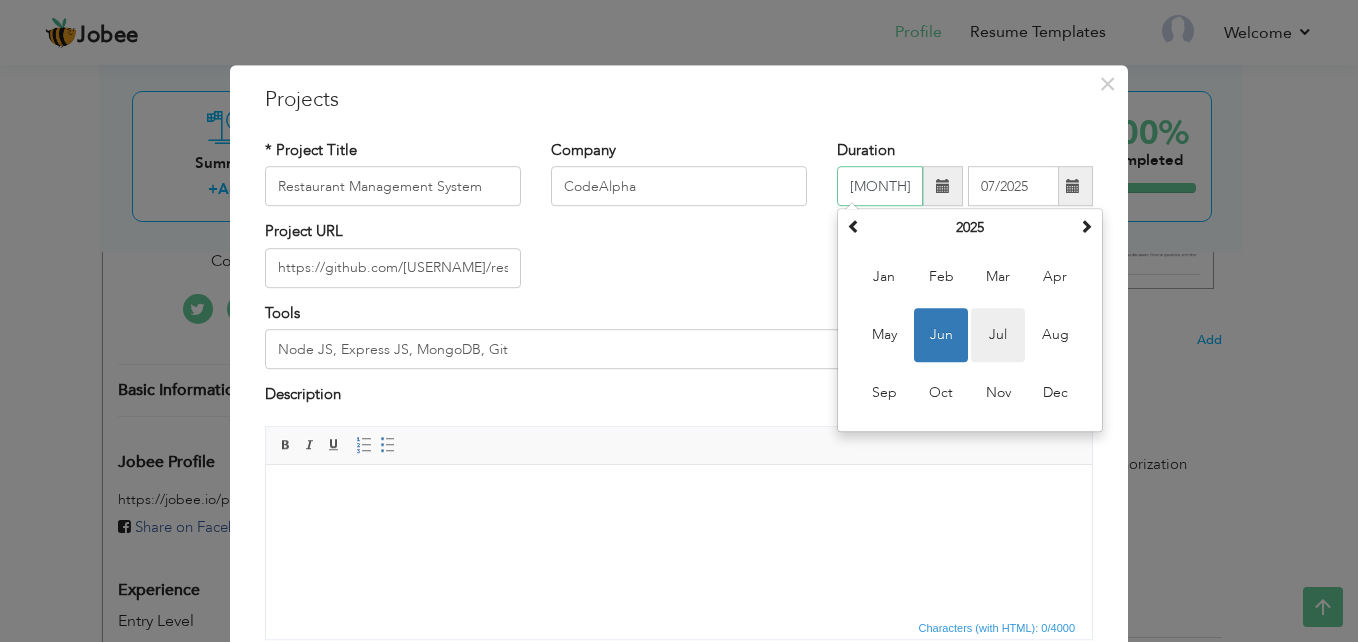 click on "Jul" at bounding box center (998, 336) 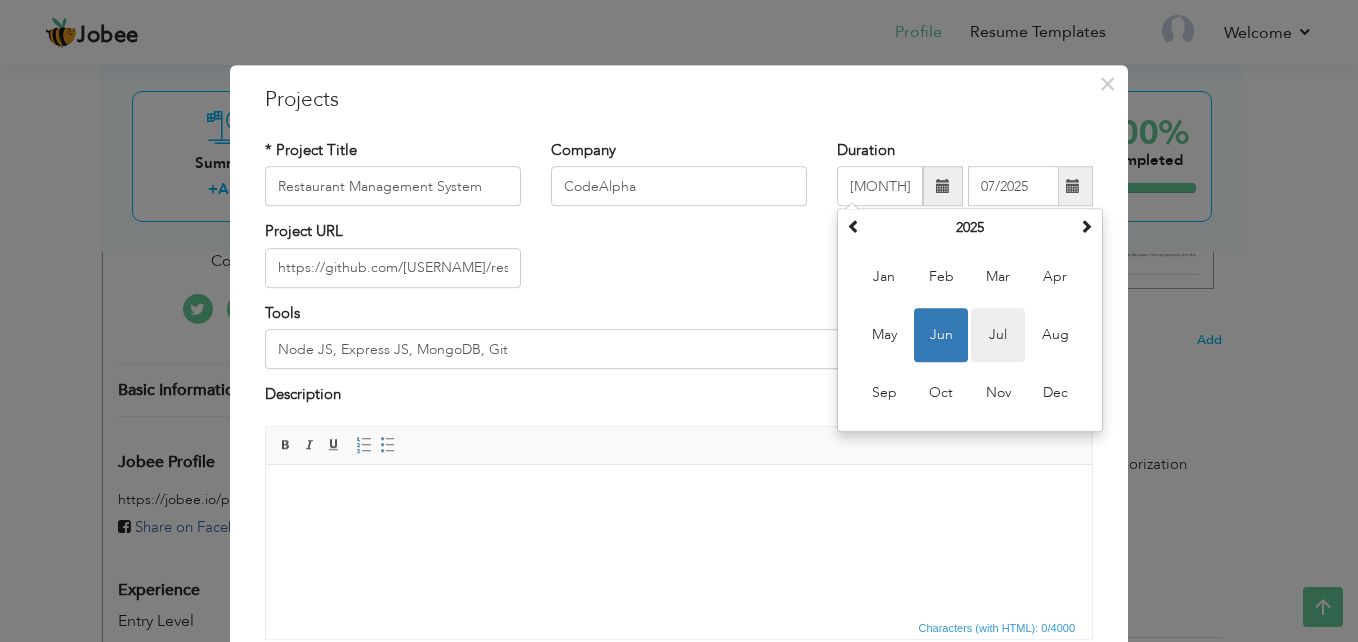 type on "07/2025" 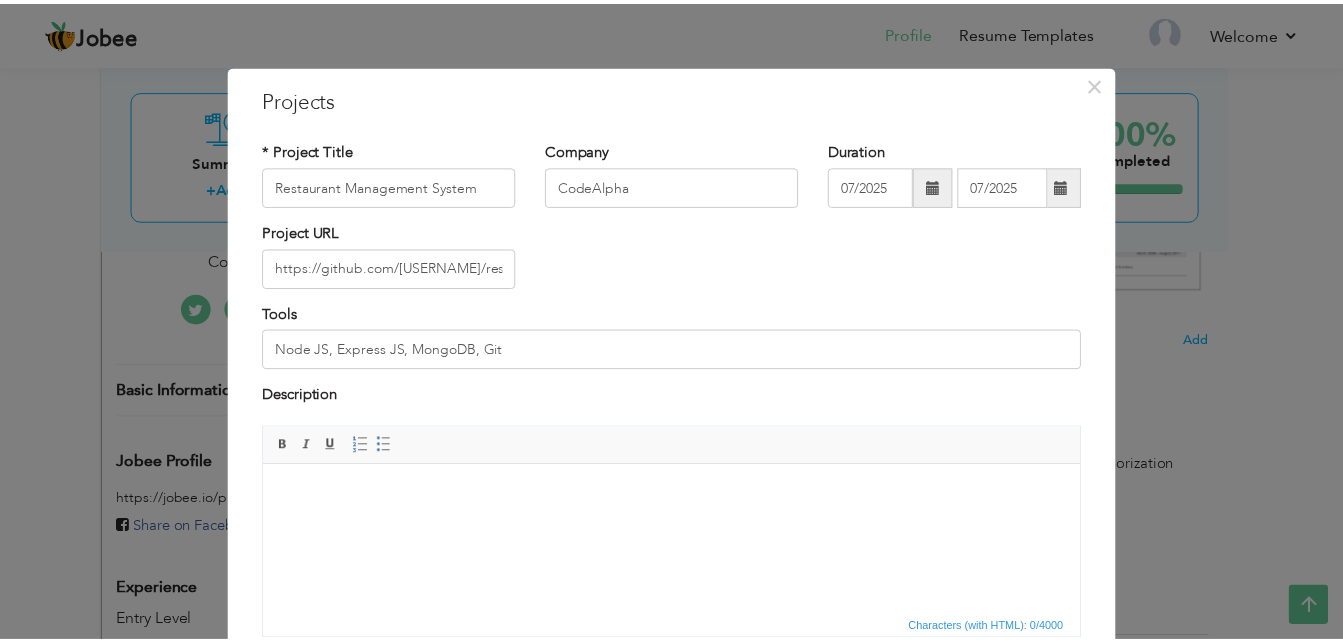 scroll, scrollTop: 160, scrollLeft: 0, axis: vertical 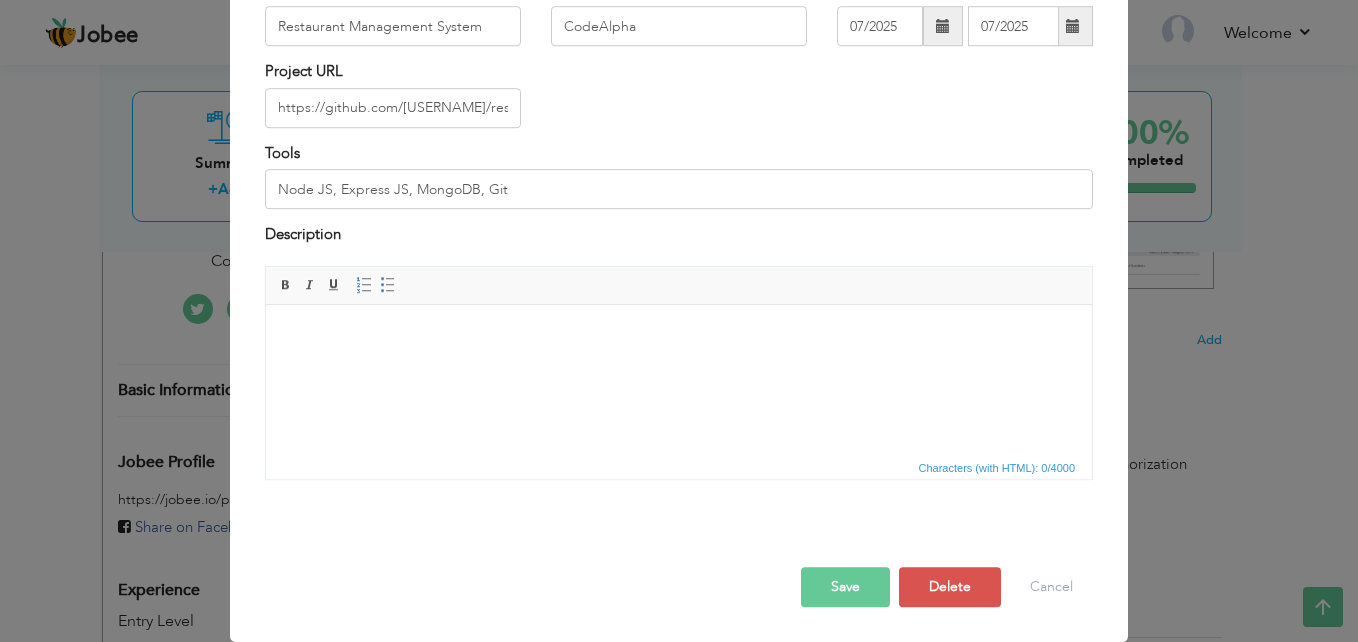 click on "Save" at bounding box center [845, 587] 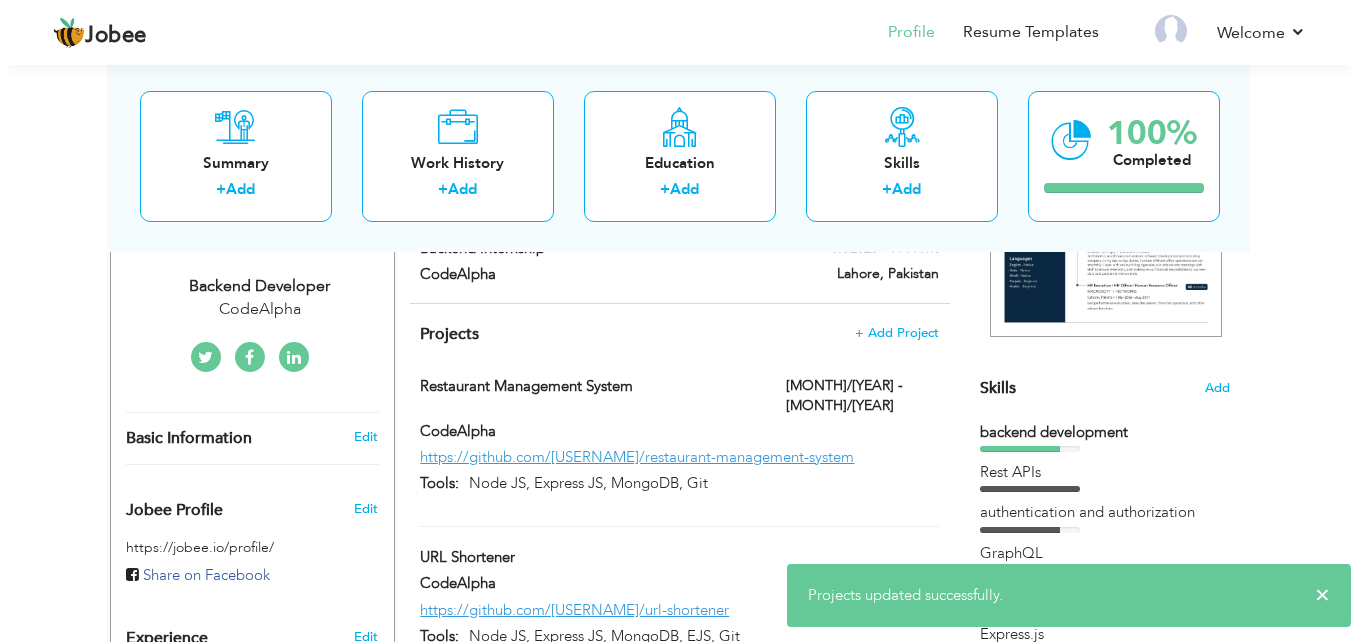 scroll, scrollTop: 394, scrollLeft: 0, axis: vertical 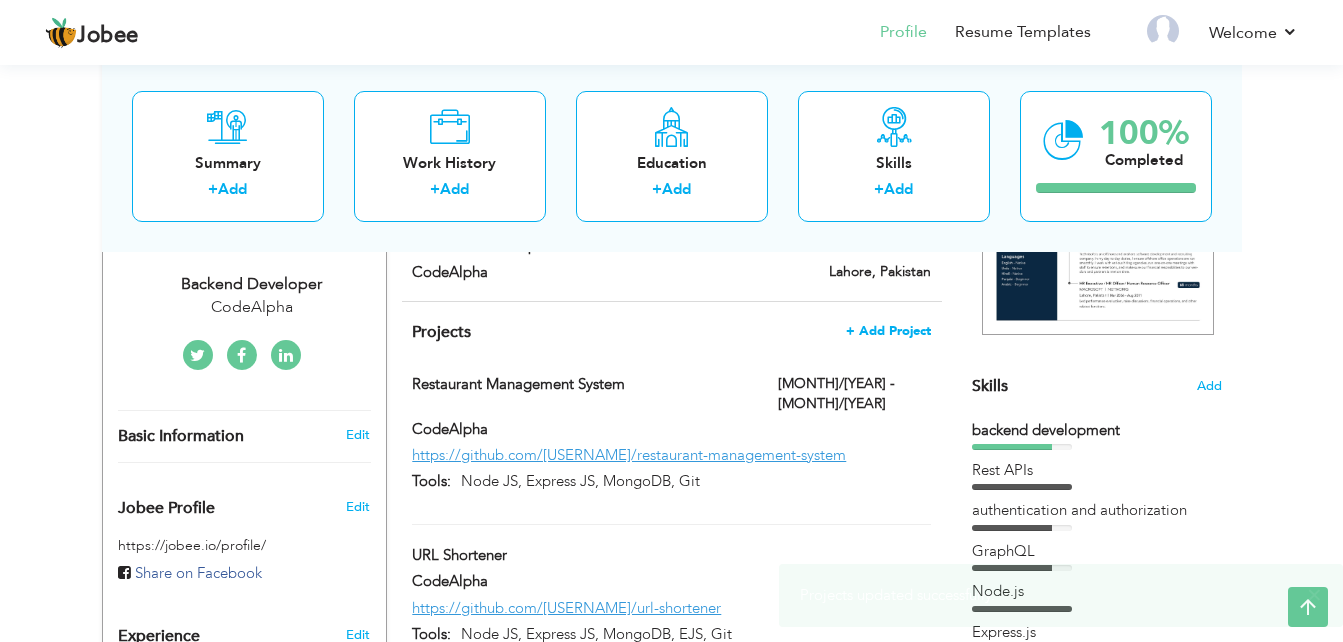 click on "+ Add Project" at bounding box center (888, 331) 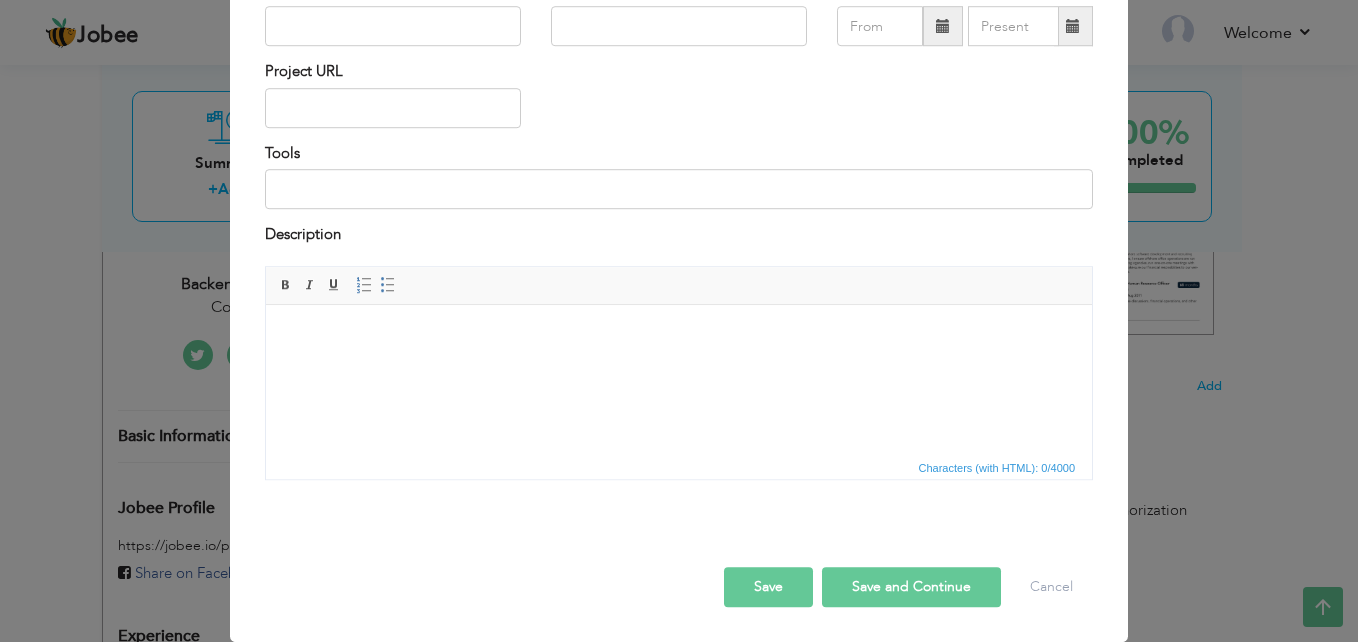 scroll, scrollTop: 0, scrollLeft: 0, axis: both 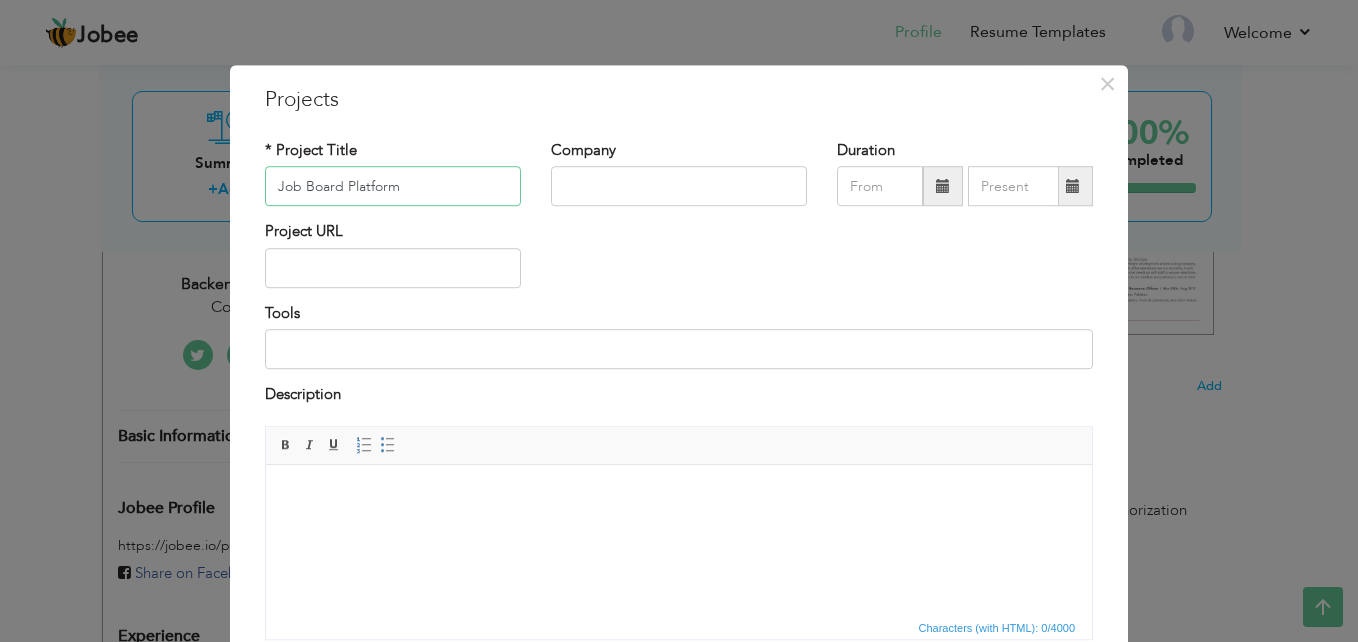 type on "Job Board Platform" 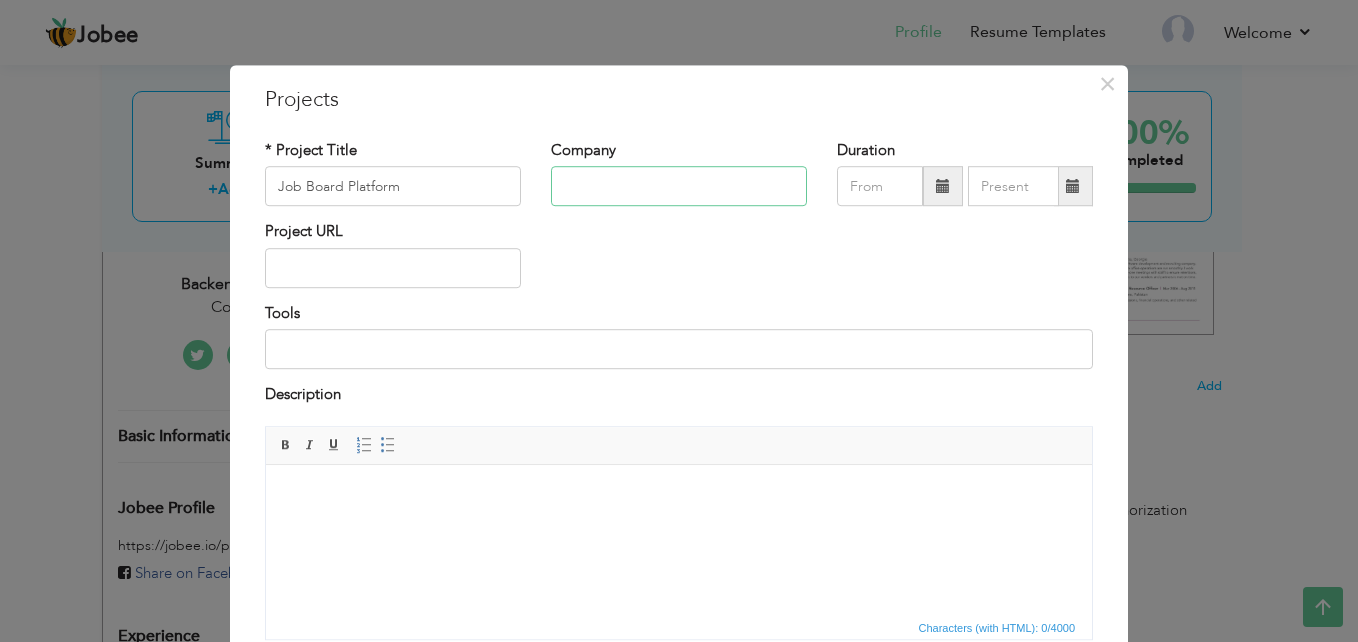 click at bounding box center [679, 187] 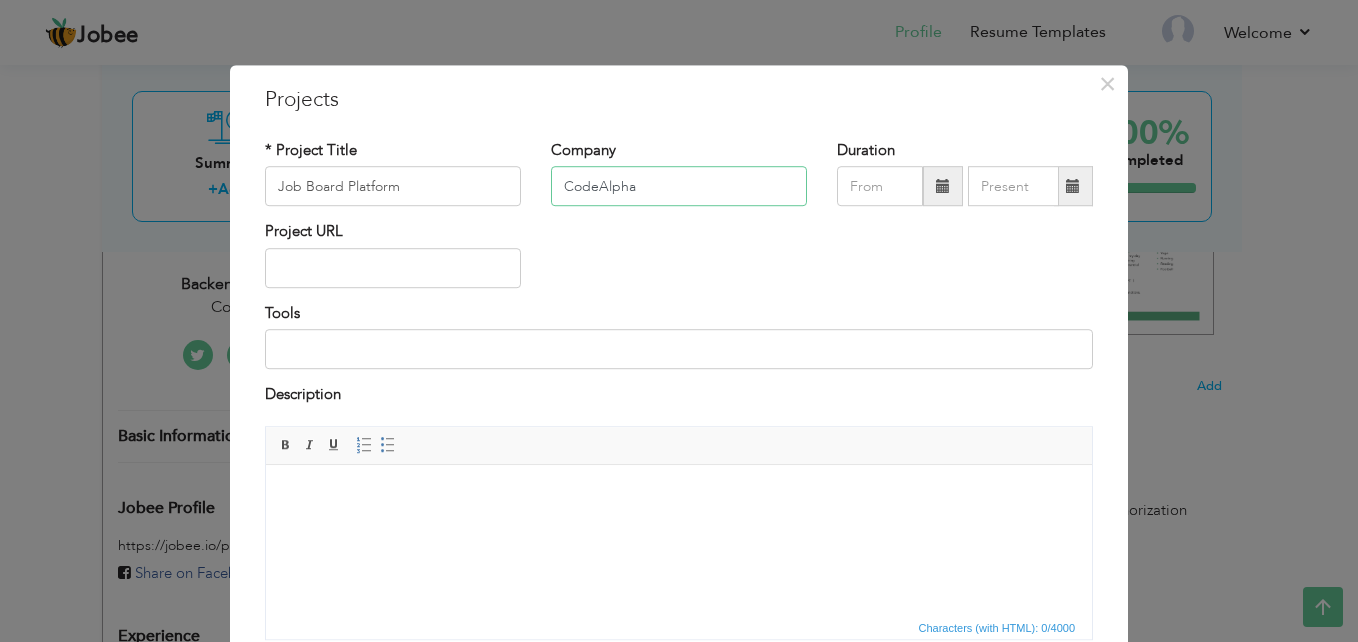 type on "CodeAlpha" 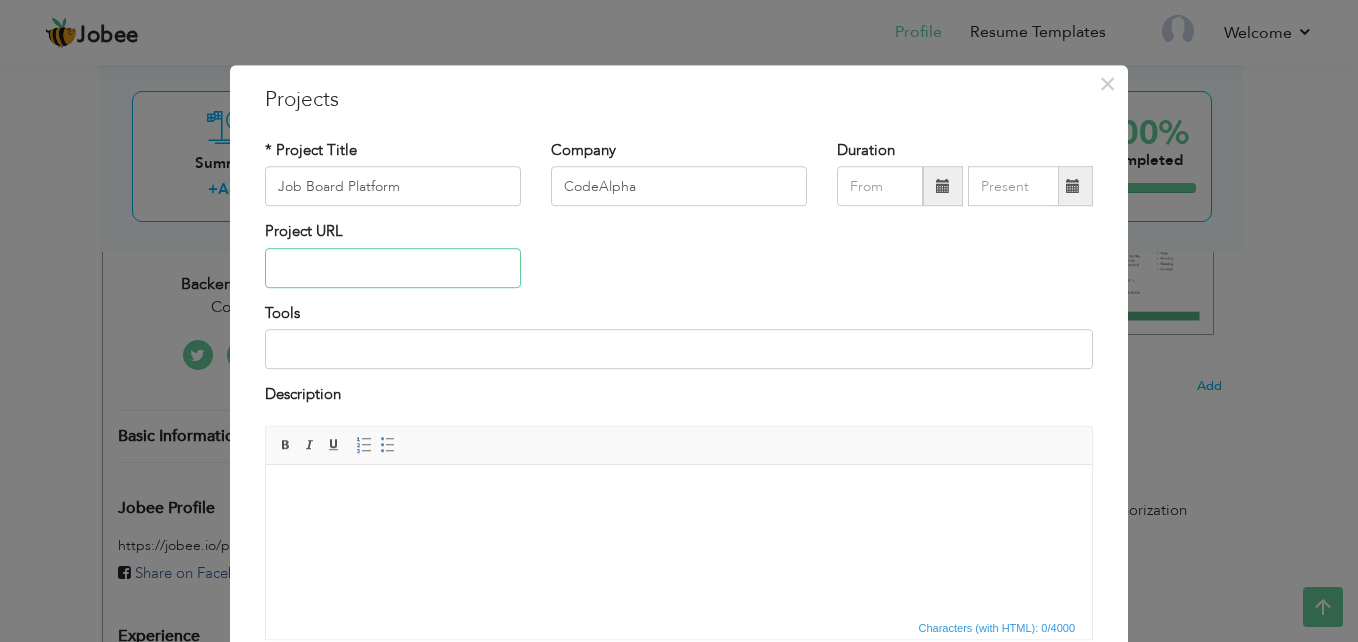 click at bounding box center [393, 268] 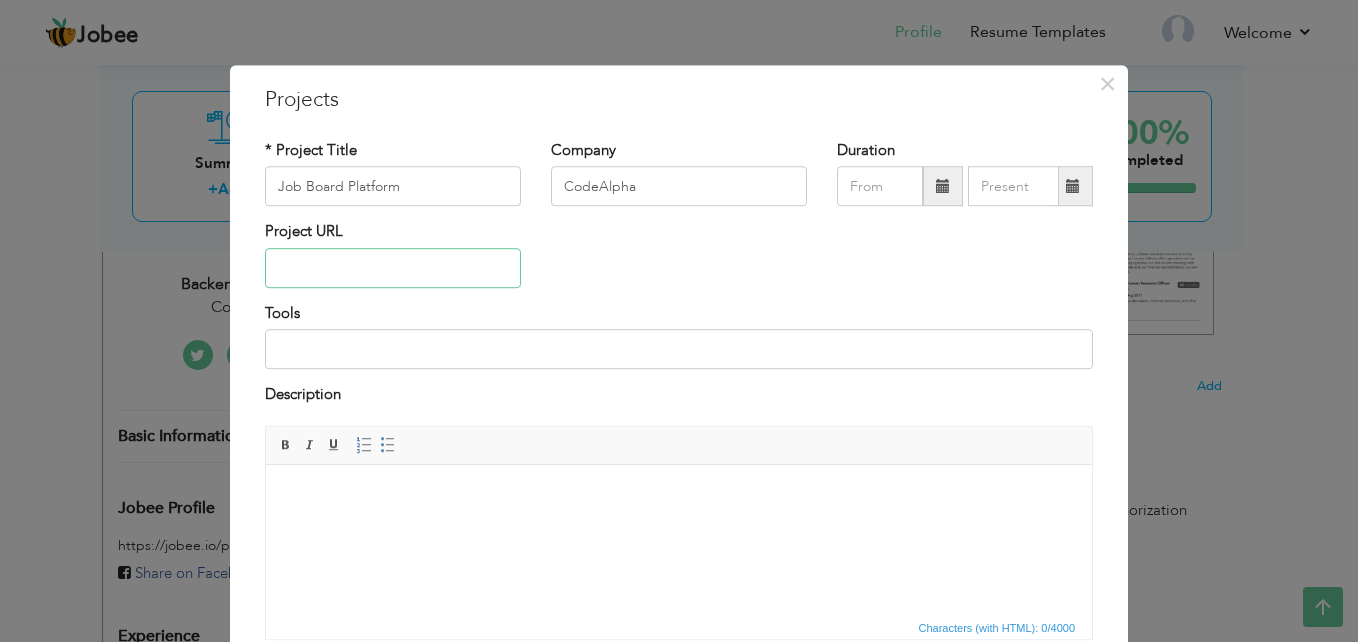 paste on "https://github.com/ghusharibdev/CodeAlpha-Job-Board-Platform" 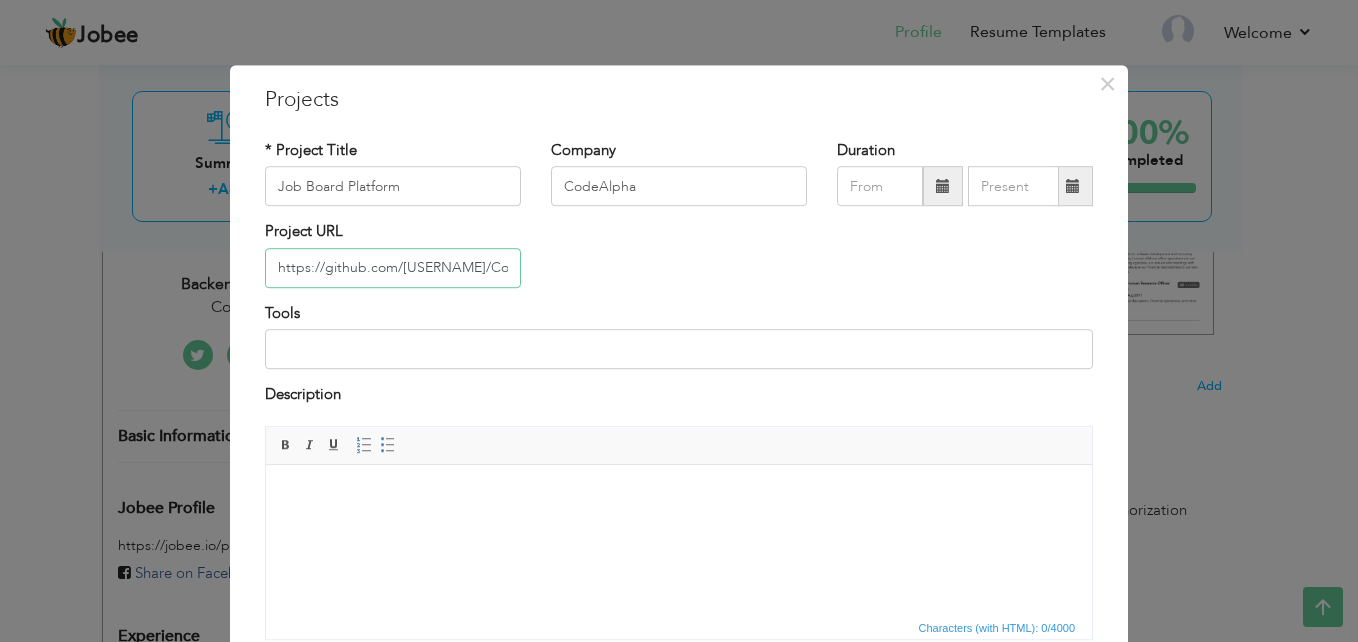 scroll, scrollTop: 0, scrollLeft: 180, axis: horizontal 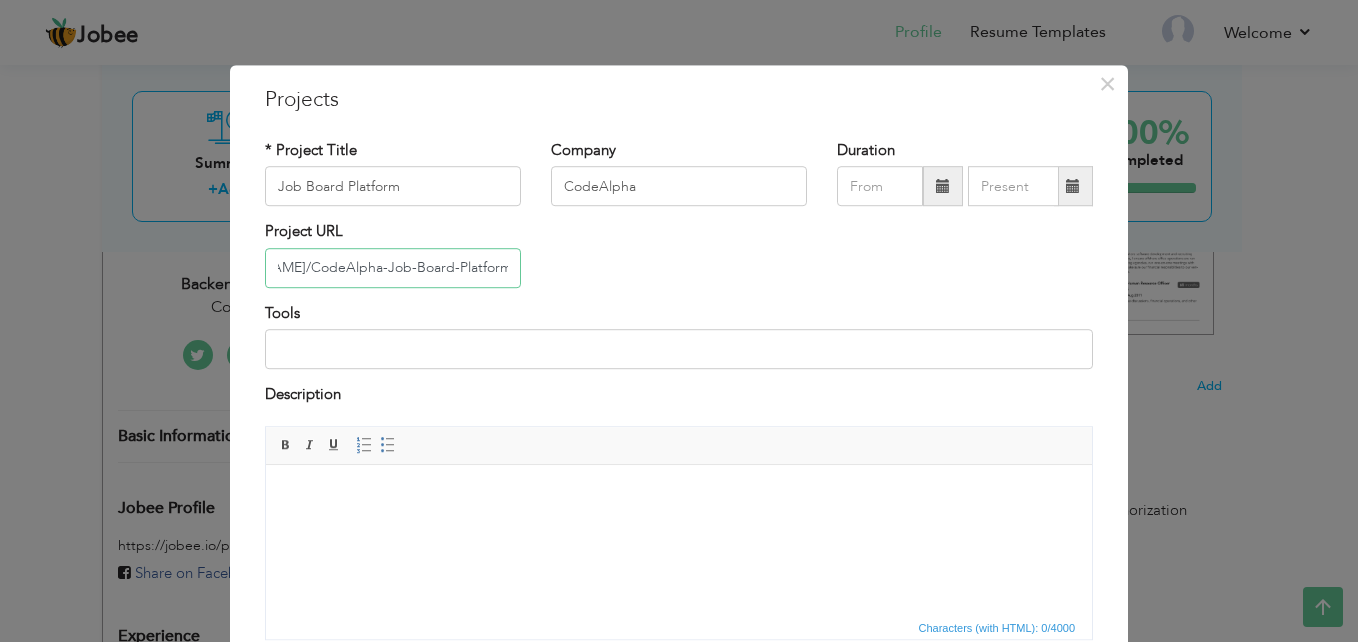 type on "https://github.com/ghusharibdev/CodeAlpha-Job-Board-Platform" 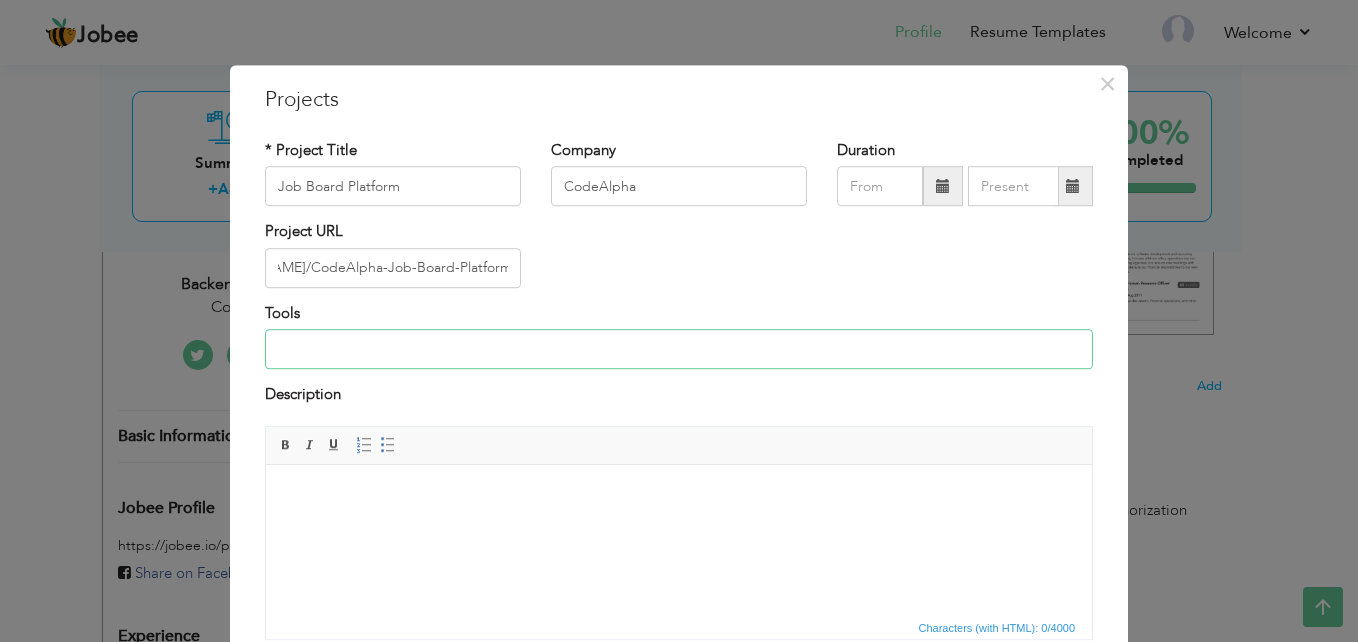scroll, scrollTop: 0, scrollLeft: 0, axis: both 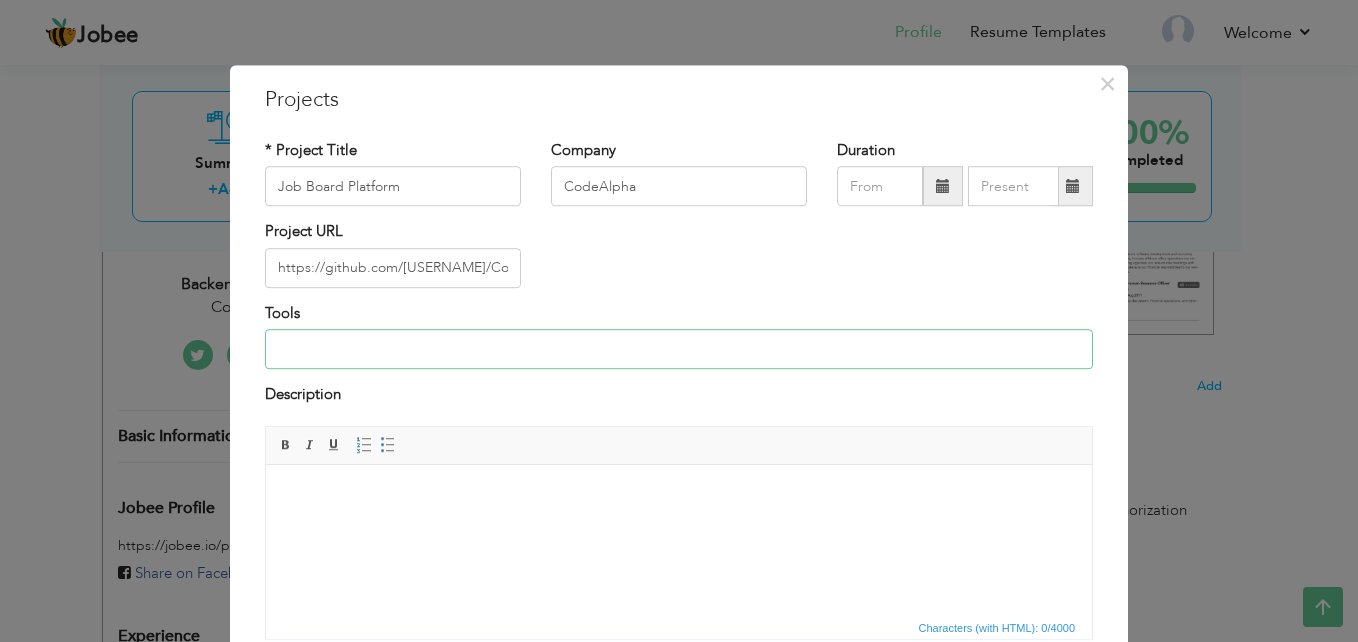 click at bounding box center (679, 349) 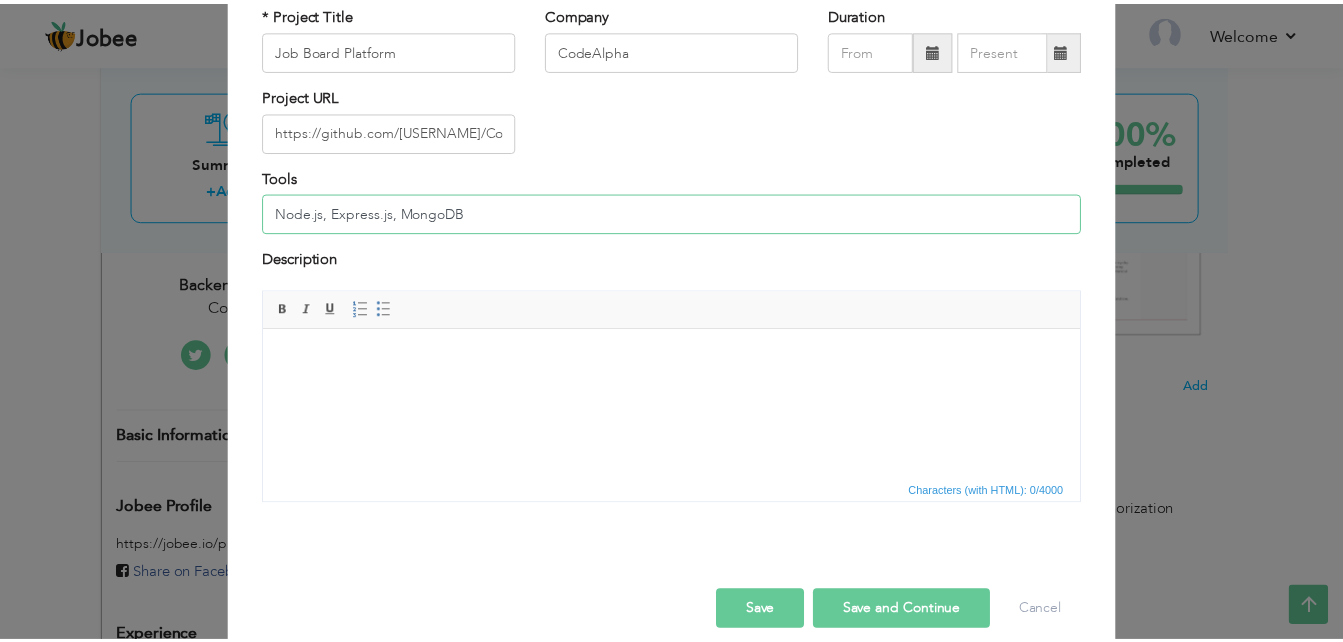 scroll, scrollTop: 160, scrollLeft: 0, axis: vertical 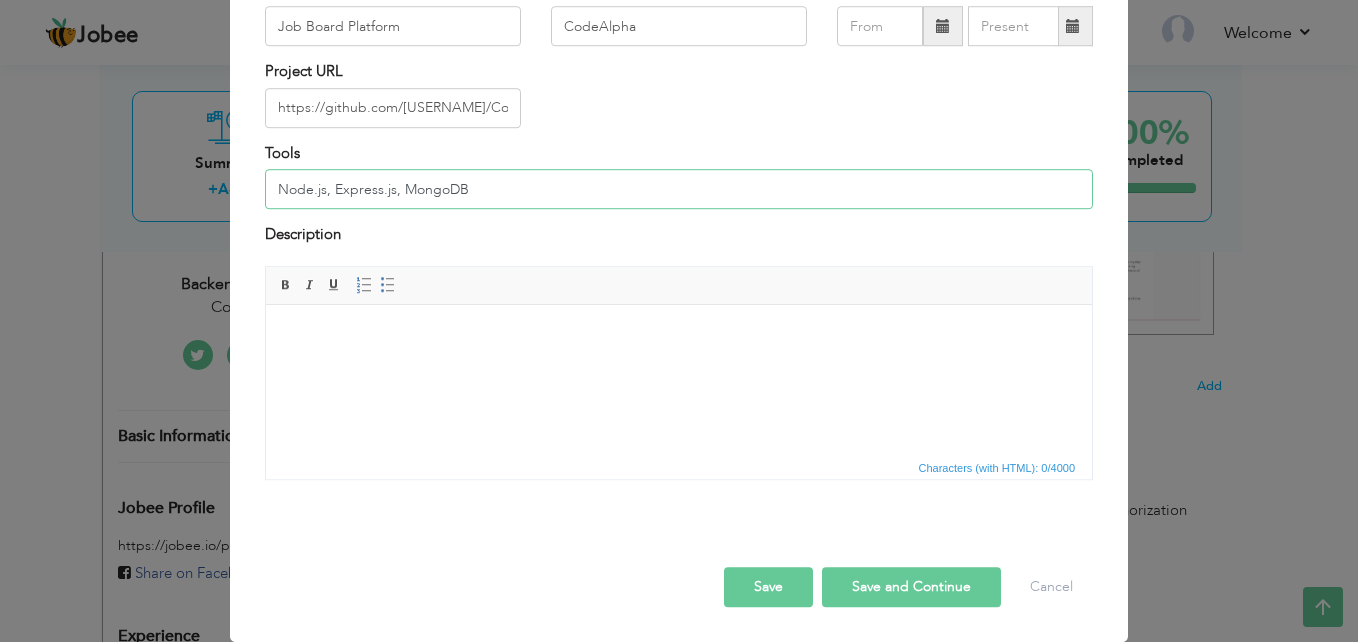 type on "Node.js, Express.js, MongoDB" 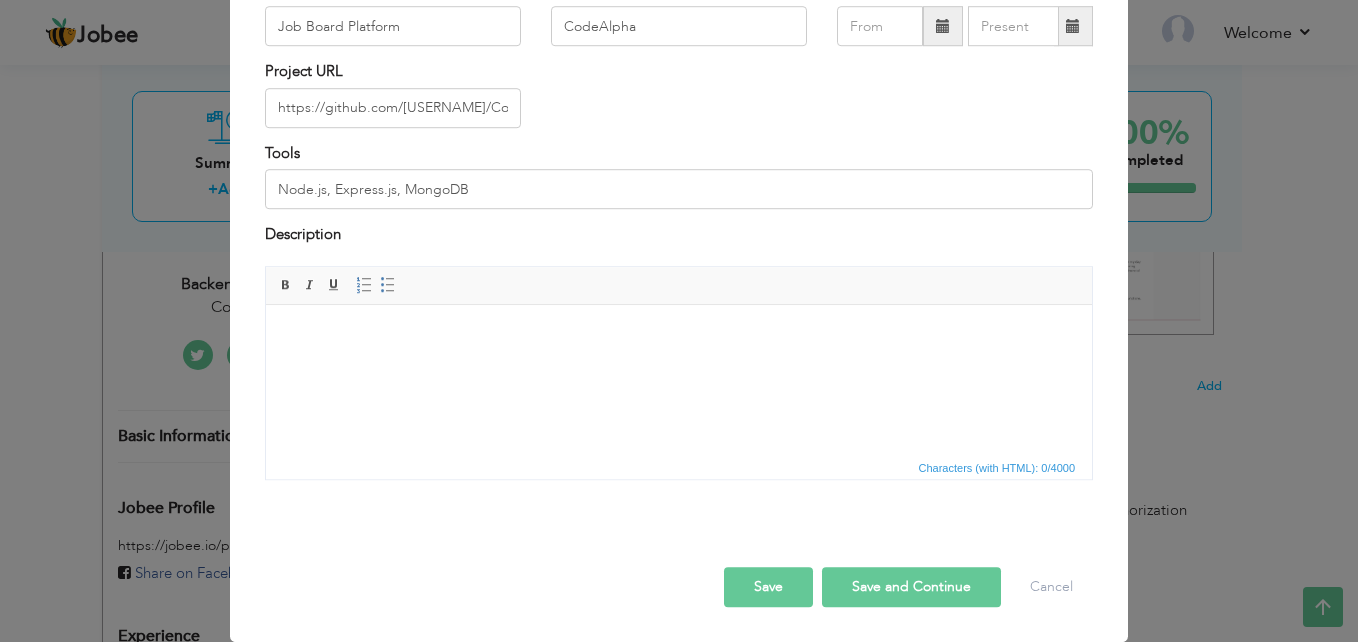click on "Save" at bounding box center [768, 587] 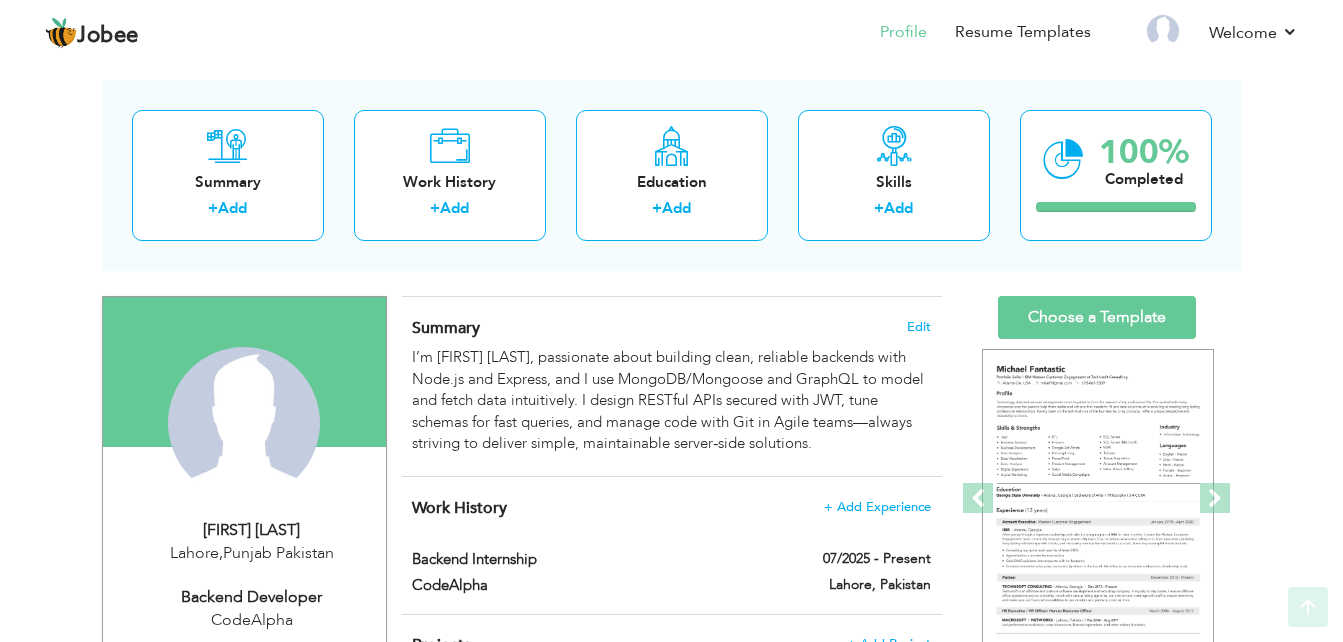 scroll, scrollTop: 80, scrollLeft: 0, axis: vertical 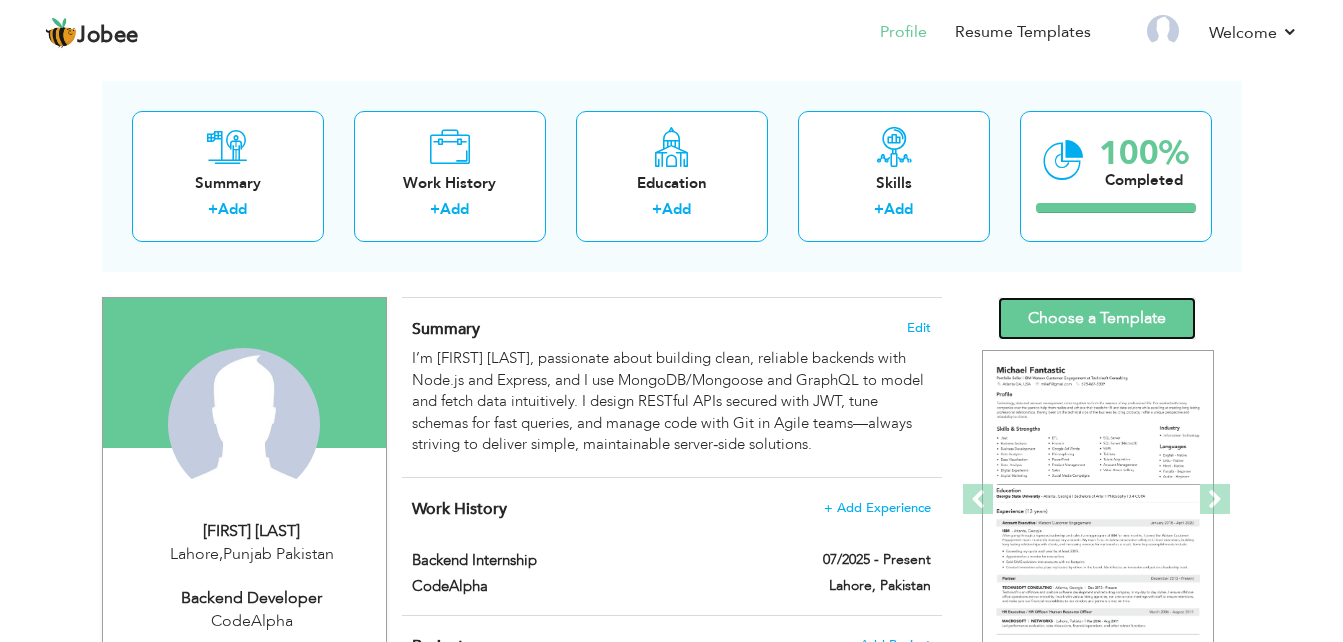 click on "Choose a Template" at bounding box center (1097, 318) 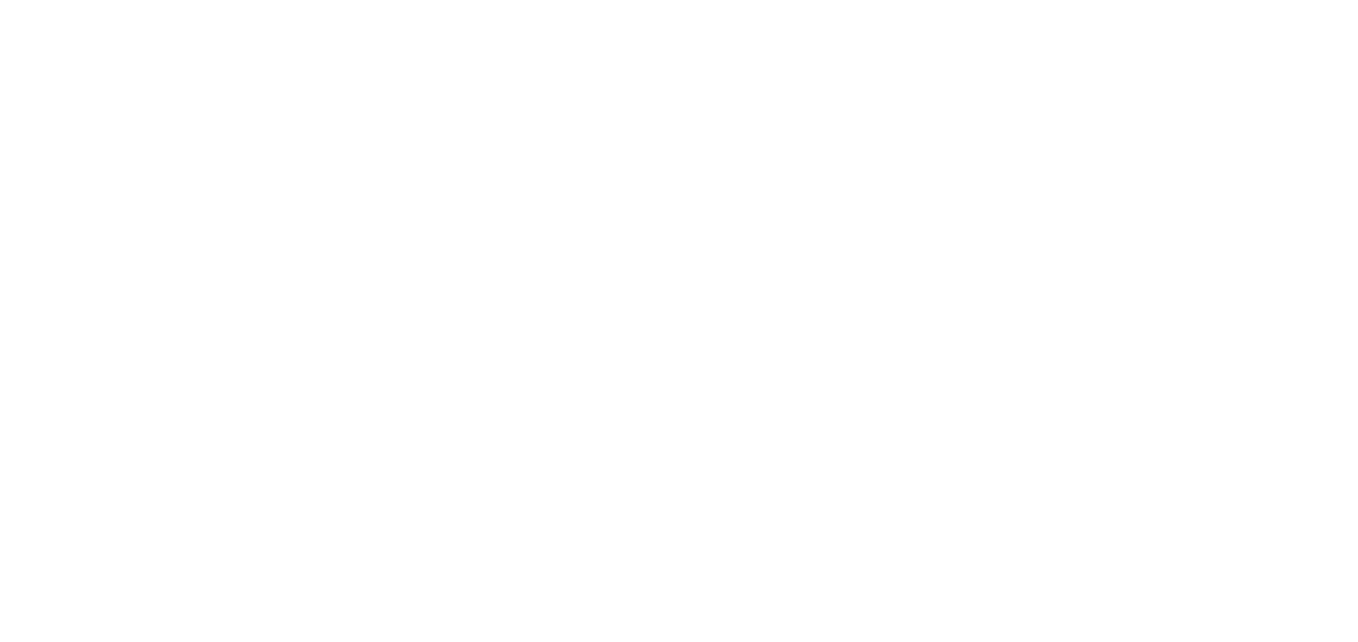 scroll, scrollTop: 0, scrollLeft: 0, axis: both 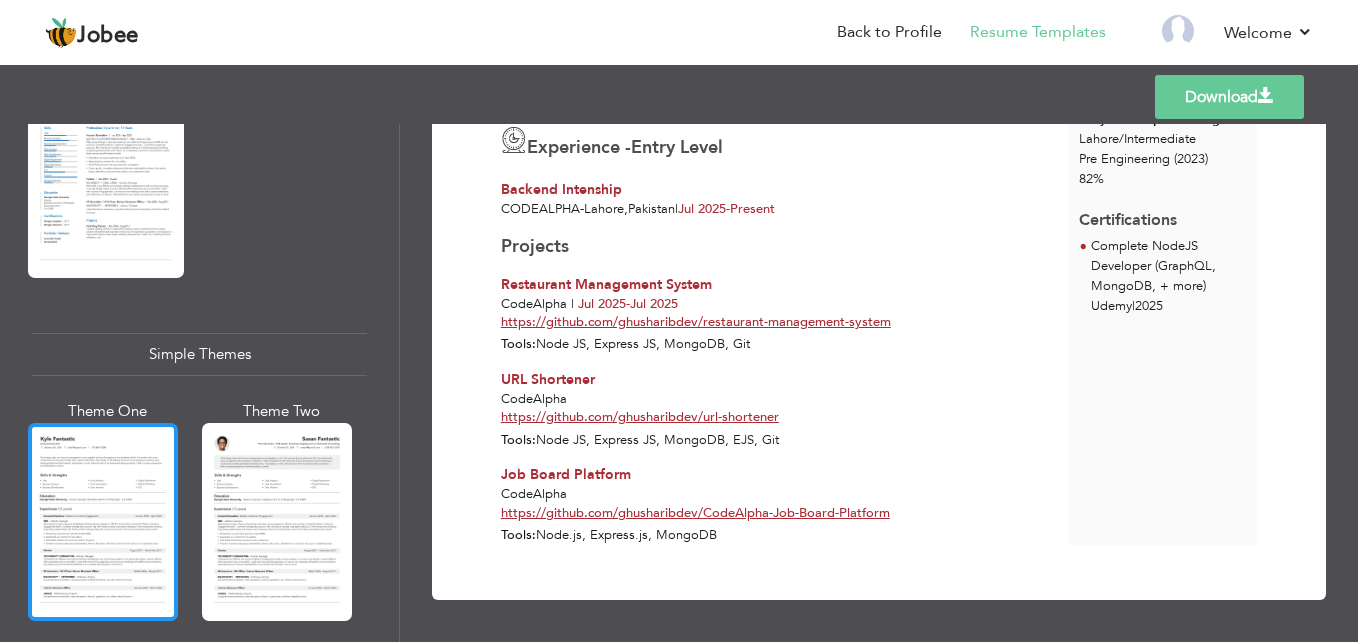 click at bounding box center [103, 522] 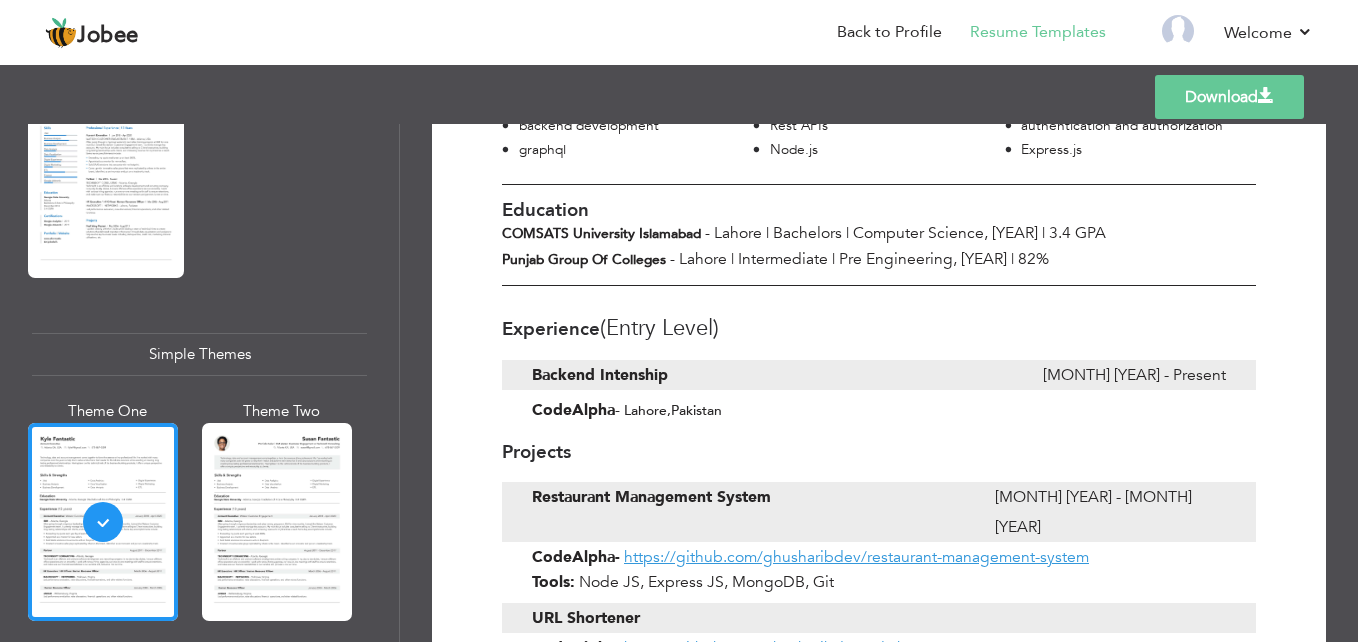 scroll, scrollTop: 0, scrollLeft: 0, axis: both 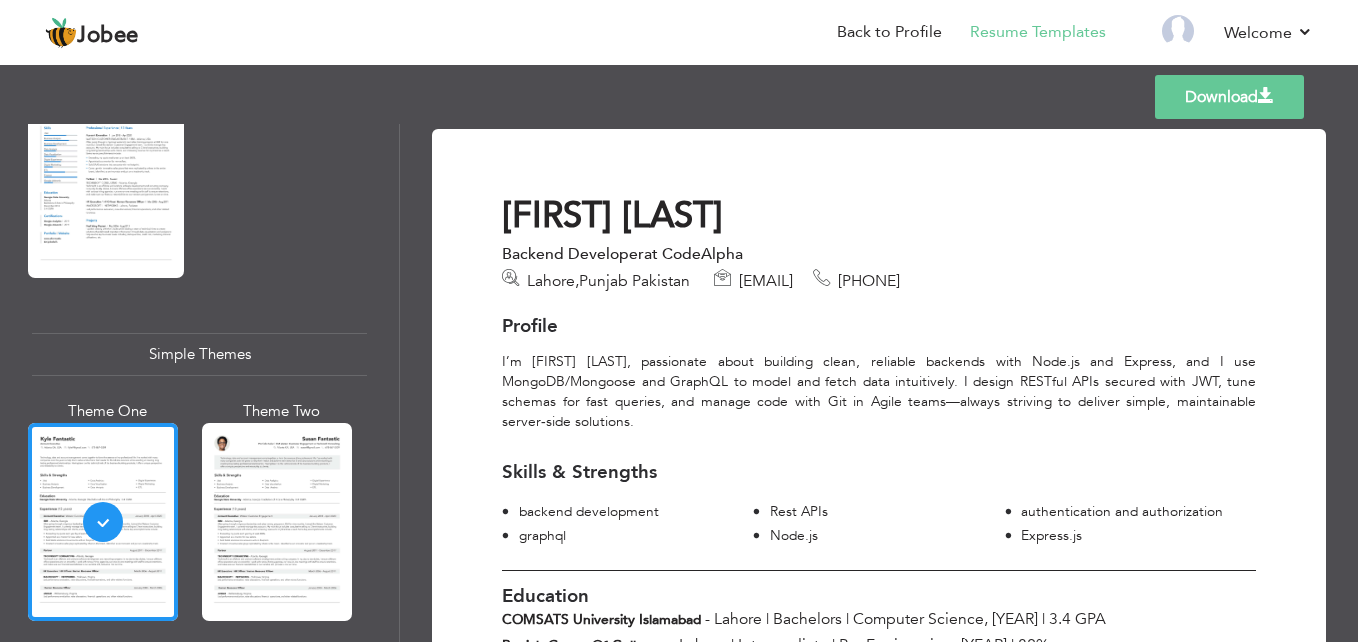 click on "Download" at bounding box center [1229, 97] 